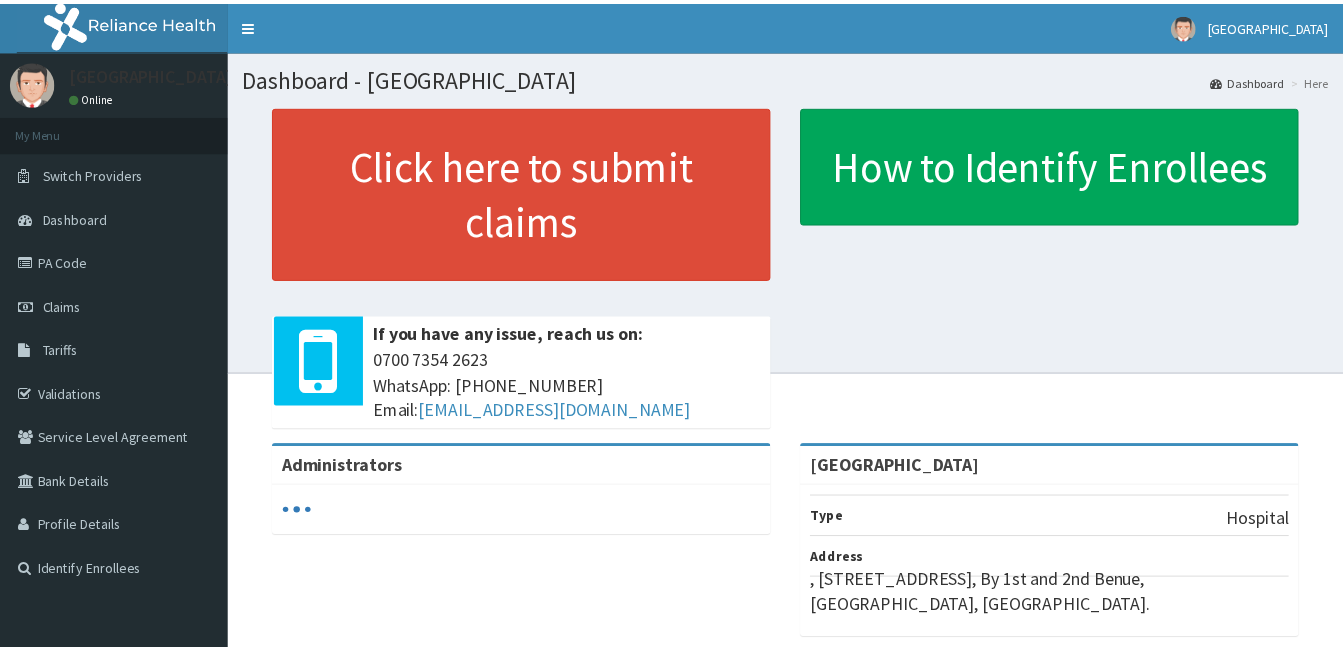 scroll, scrollTop: 0, scrollLeft: 0, axis: both 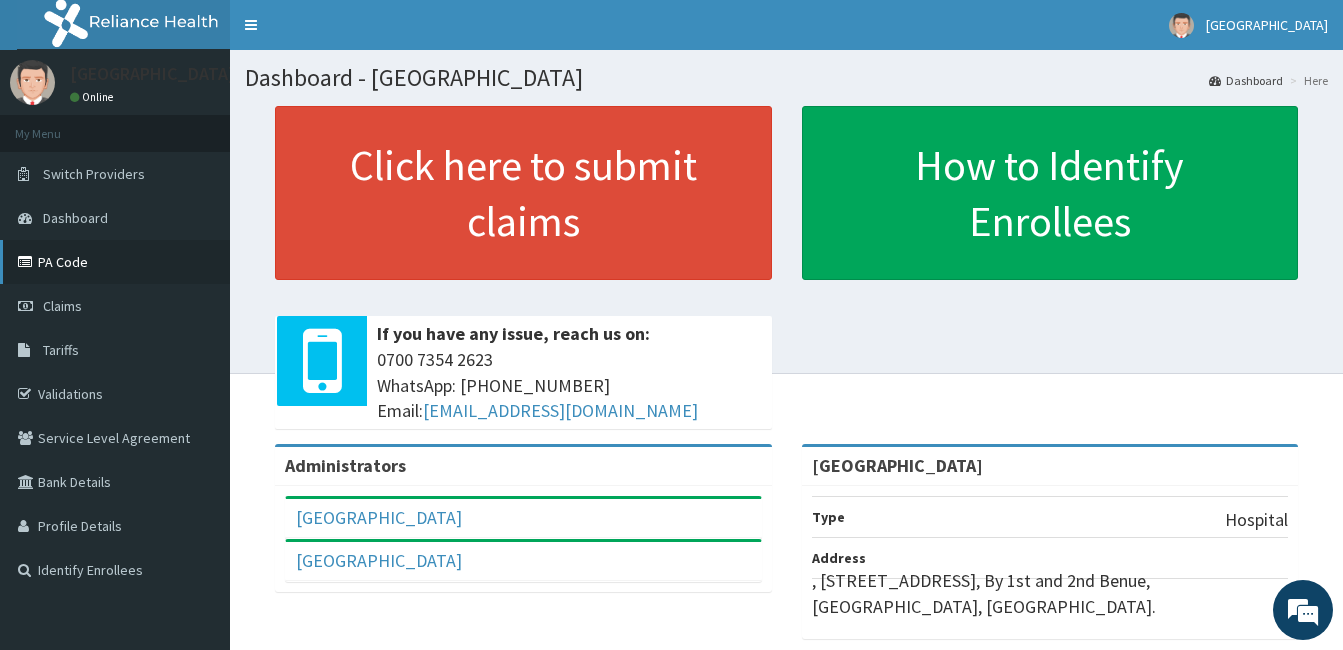 click on "PA Code" at bounding box center (115, 262) 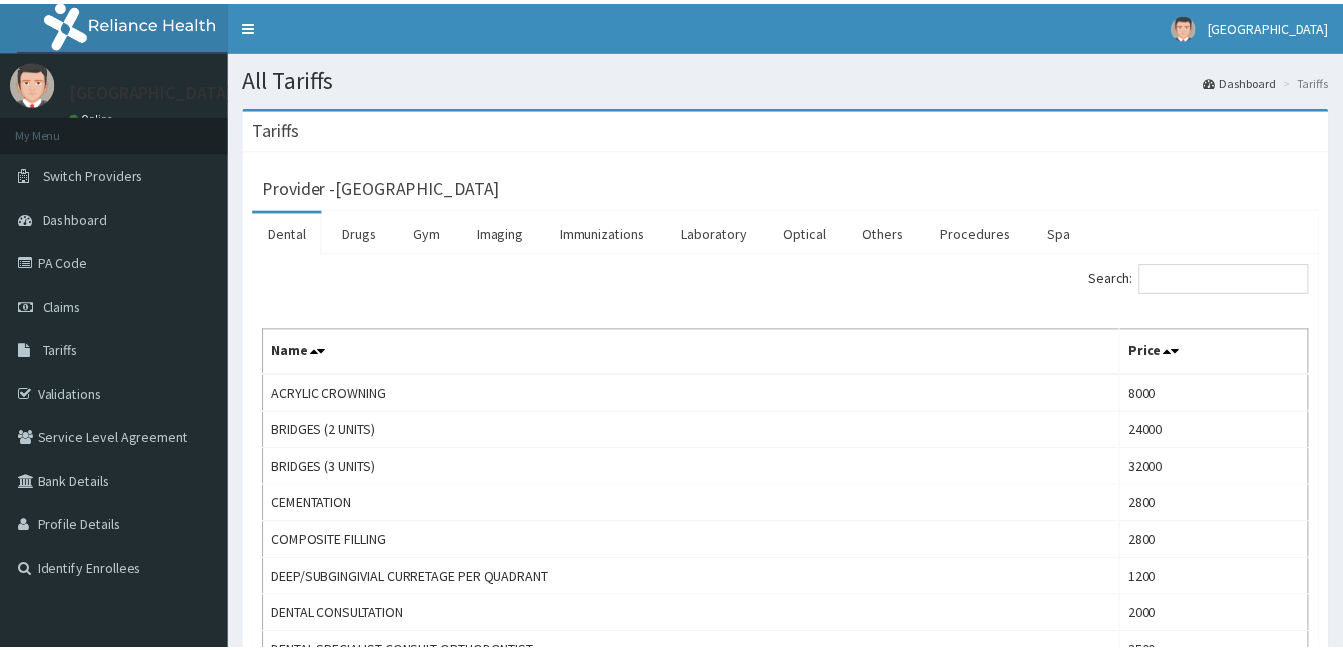 scroll, scrollTop: 0, scrollLeft: 0, axis: both 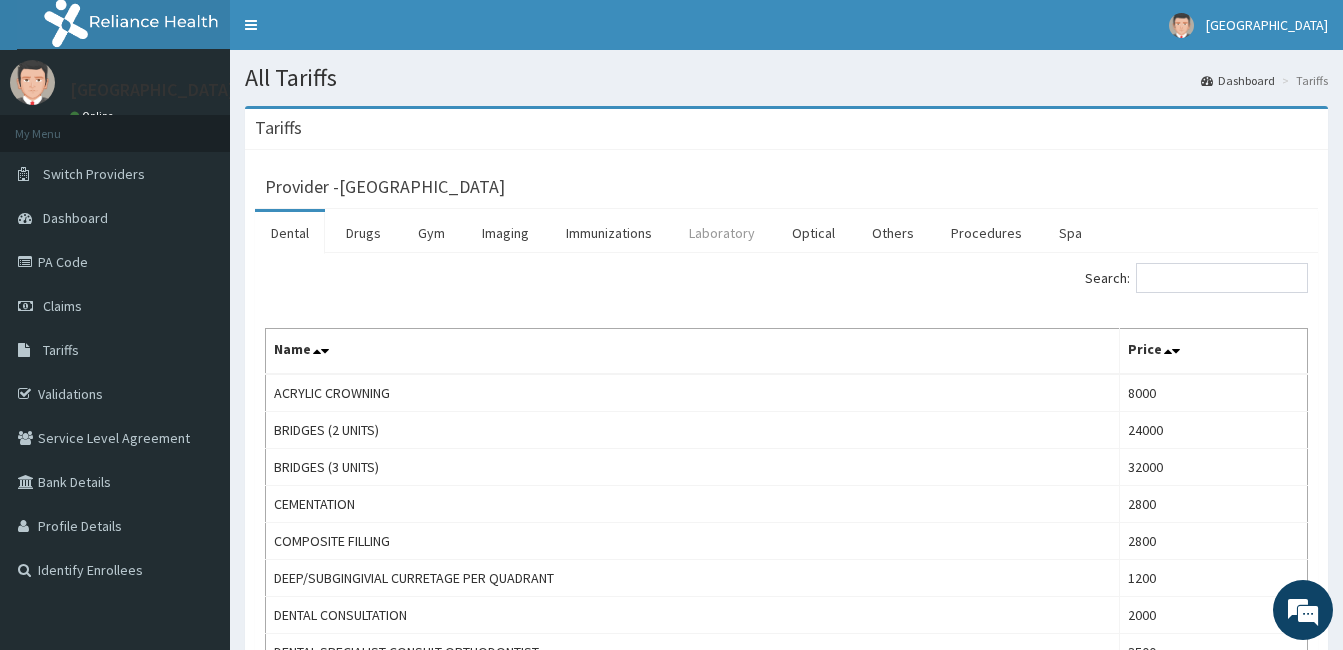 click on "Laboratory" at bounding box center [722, 233] 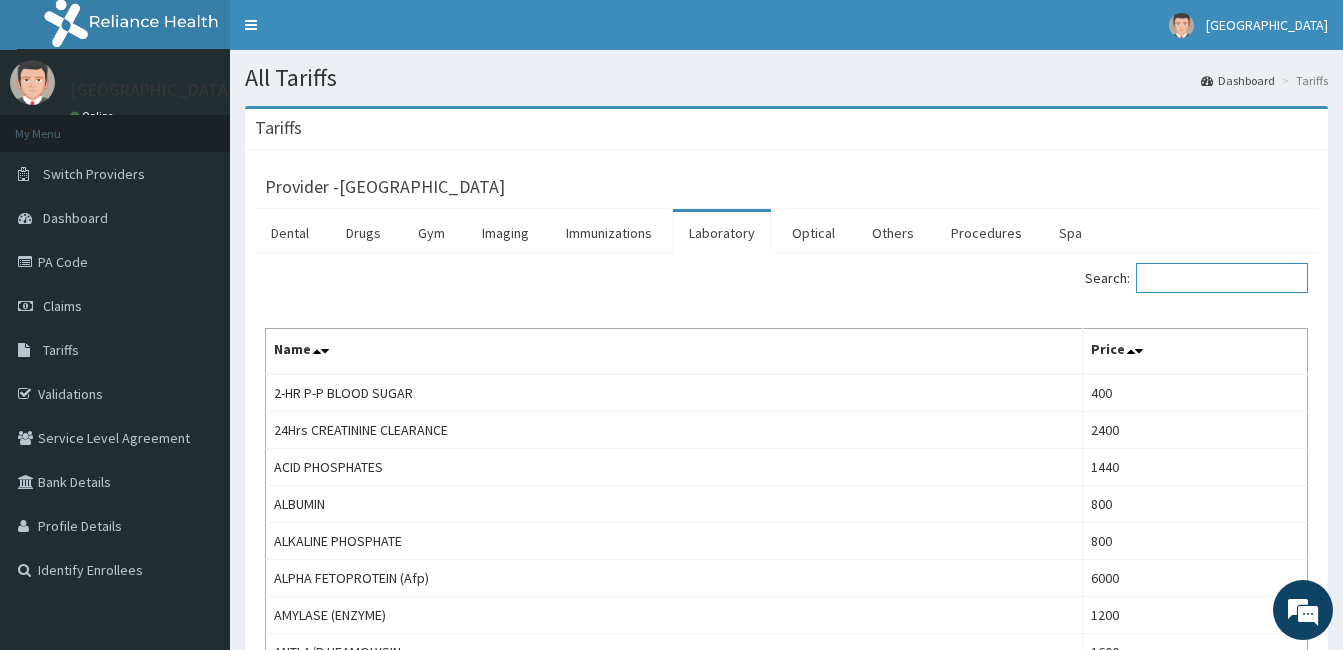 click on "Search:" at bounding box center [1222, 278] 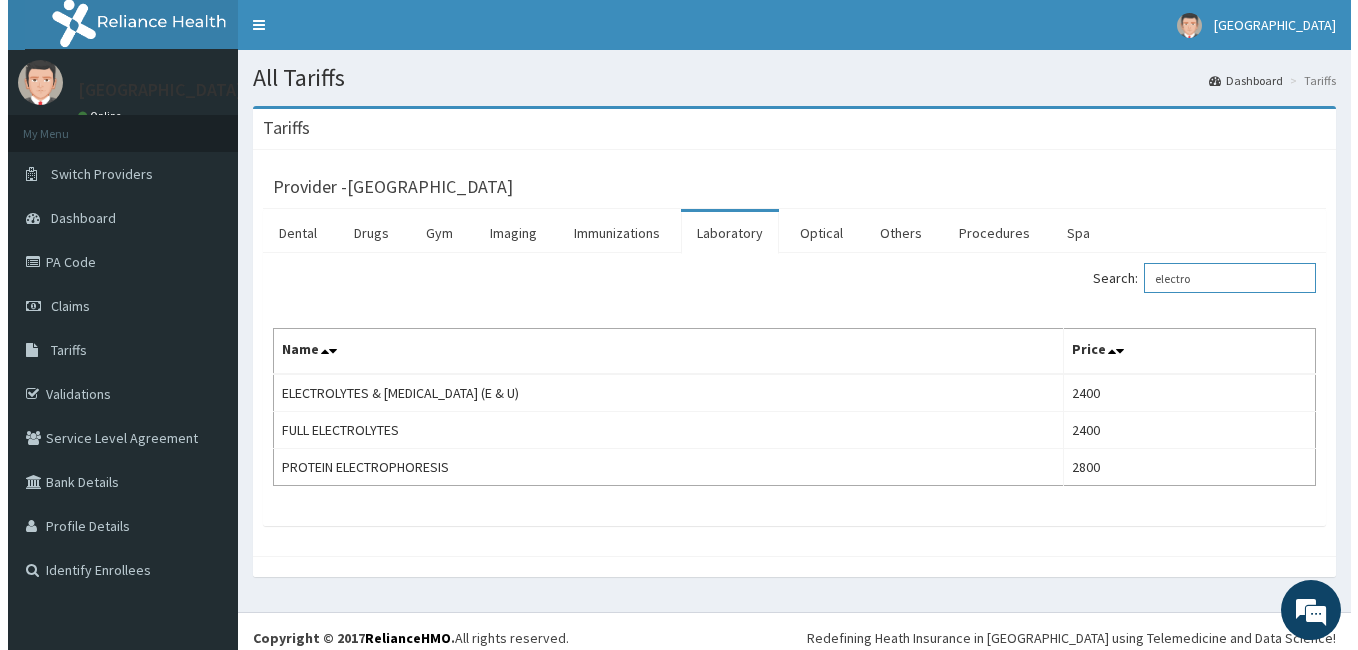 scroll, scrollTop: 0, scrollLeft: 0, axis: both 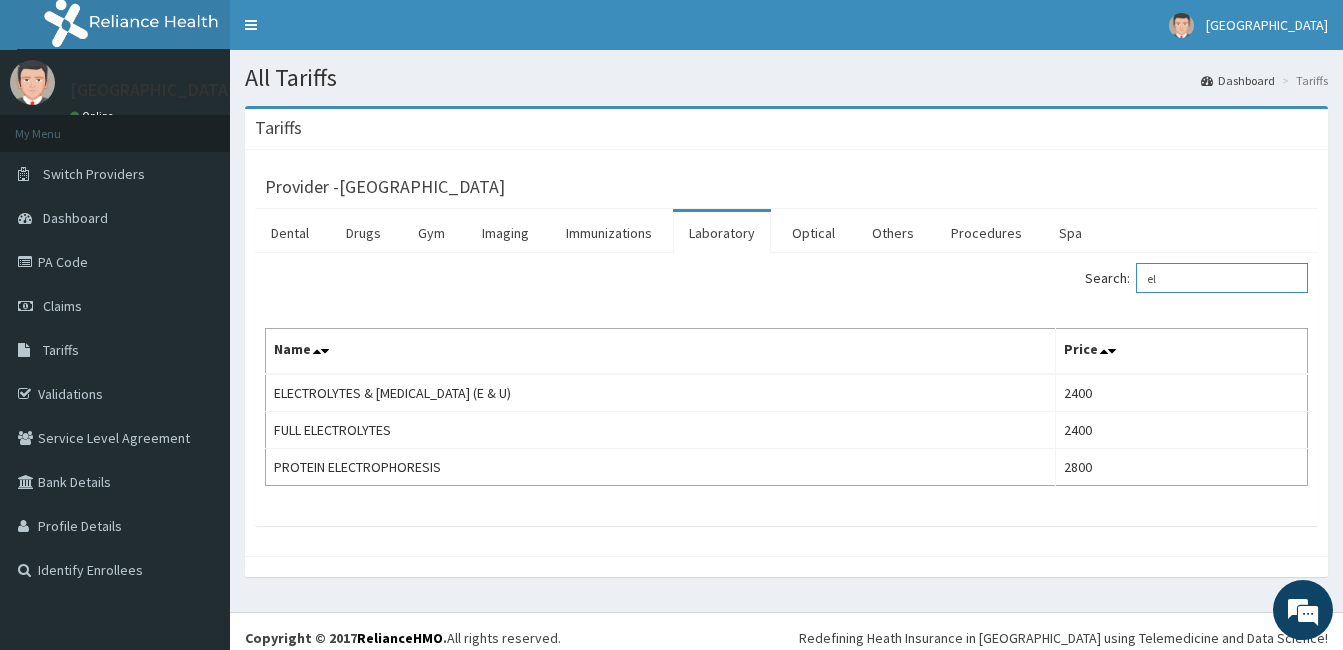 type on "e" 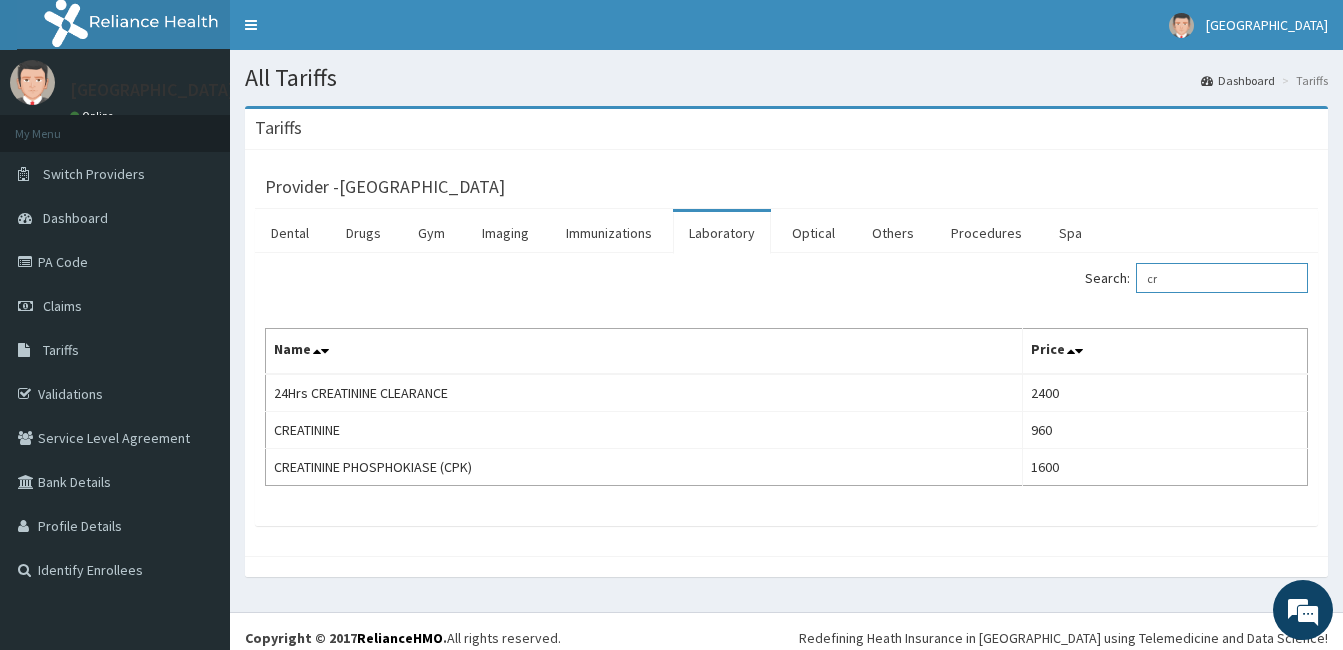 type on "c" 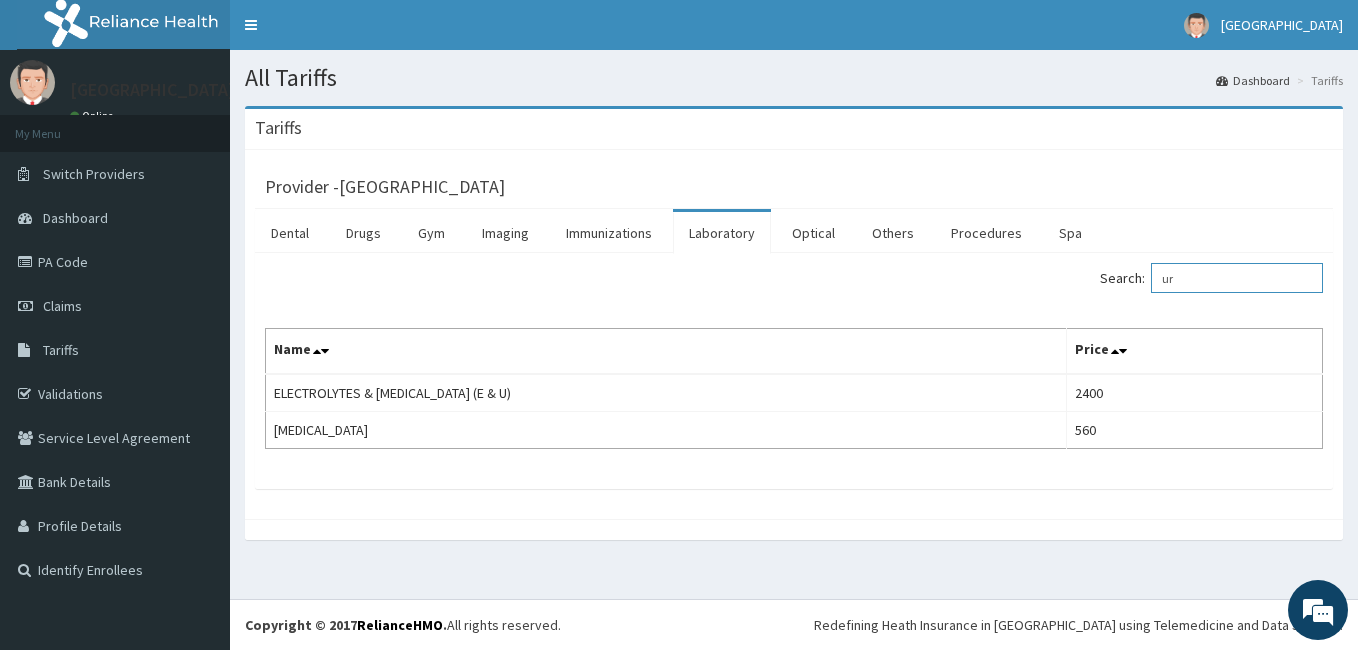 type on "u" 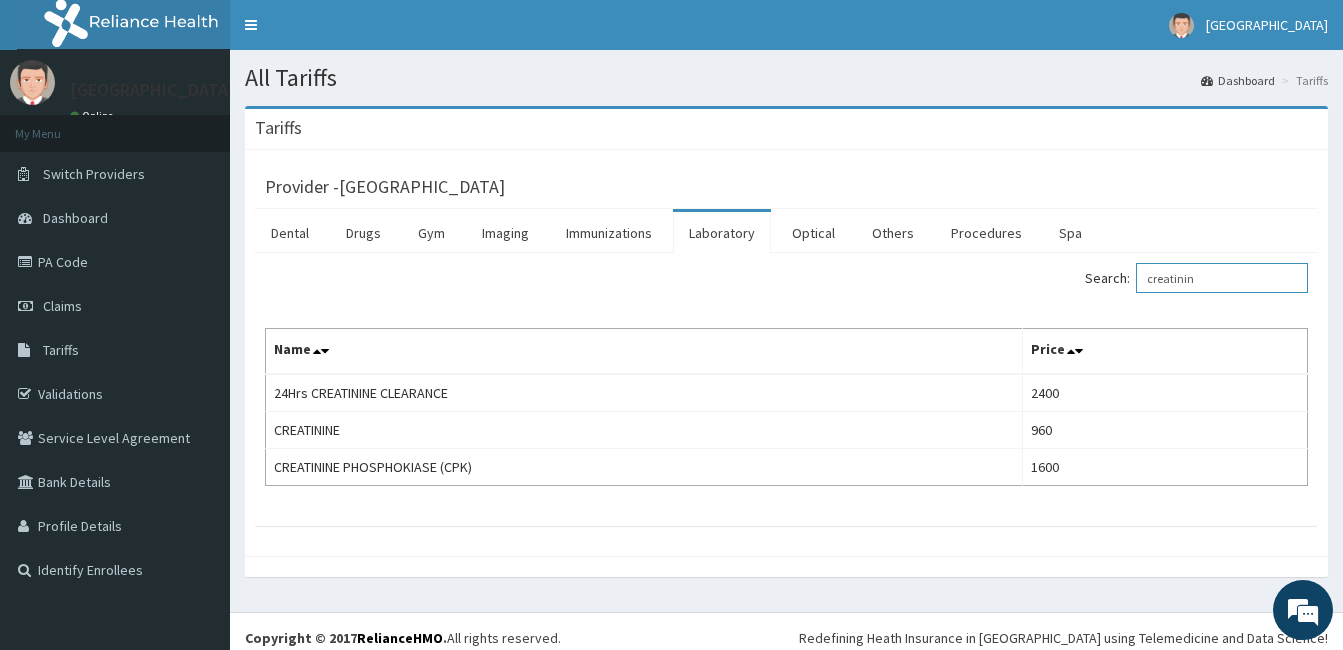 drag, startPoint x: 1216, startPoint y: 281, endPoint x: 1149, endPoint y: 279, distance: 67.02985 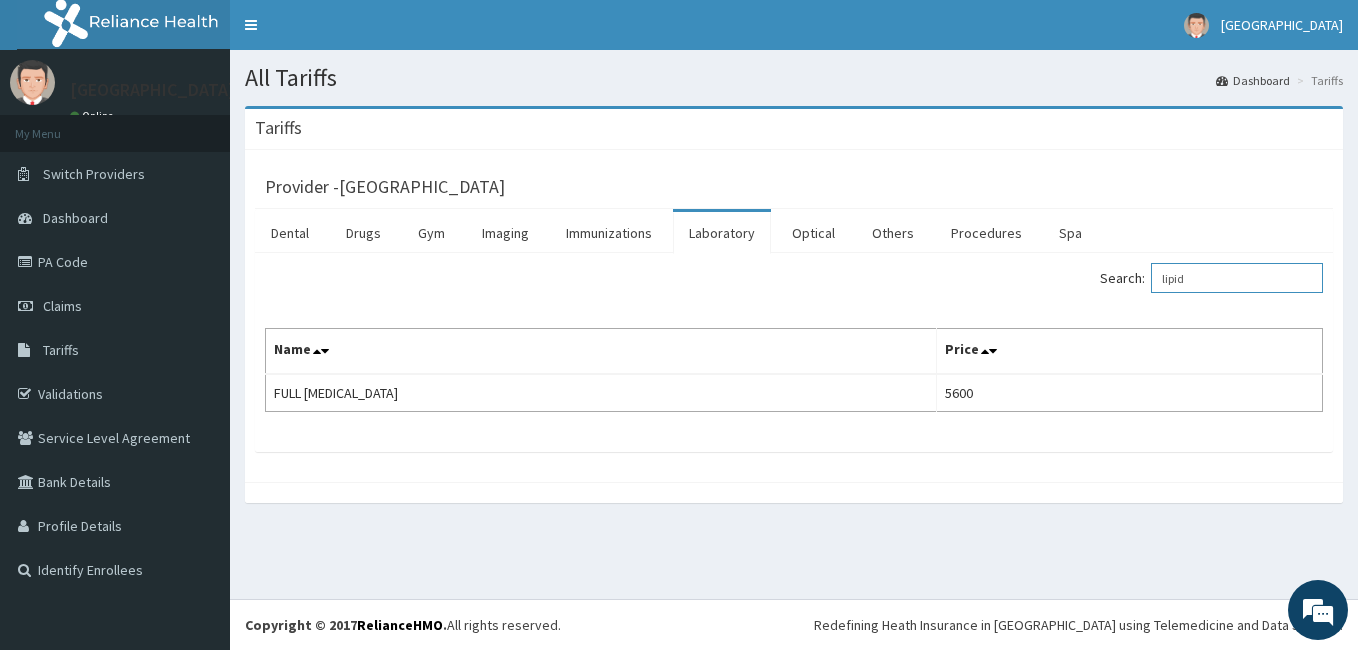 type on "lipid" 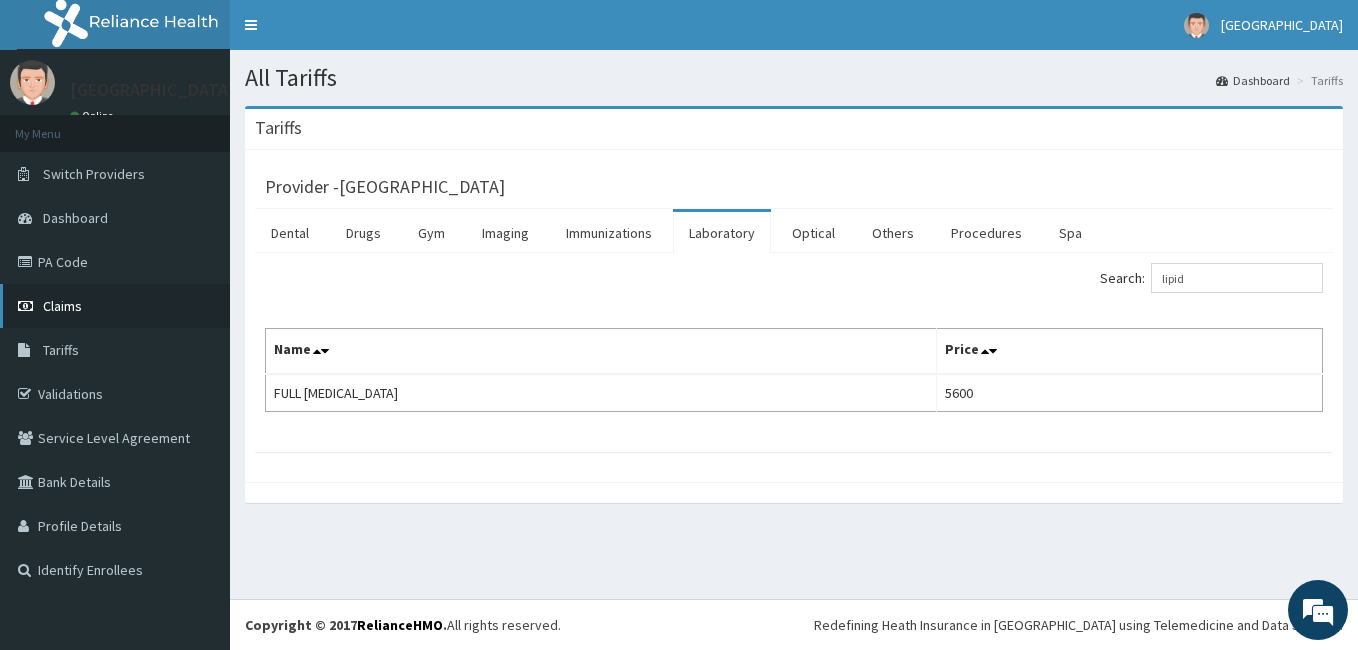 click on "Claims" at bounding box center (62, 306) 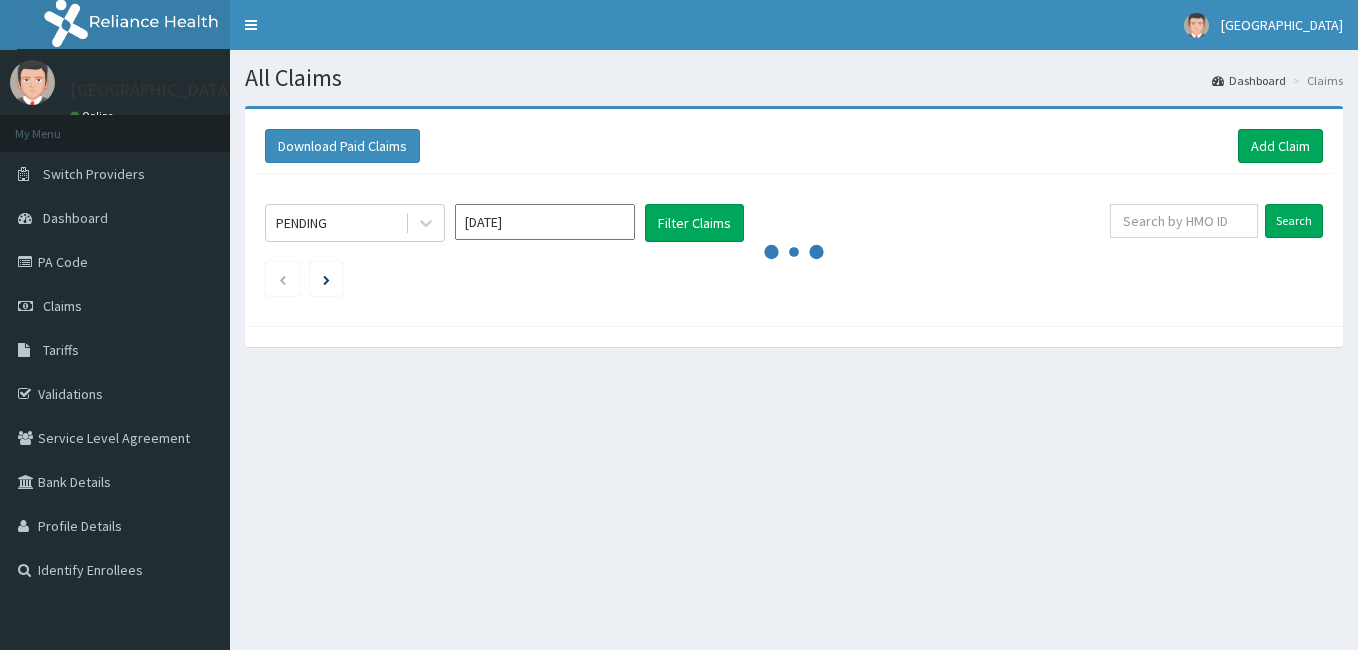 scroll, scrollTop: 0, scrollLeft: 0, axis: both 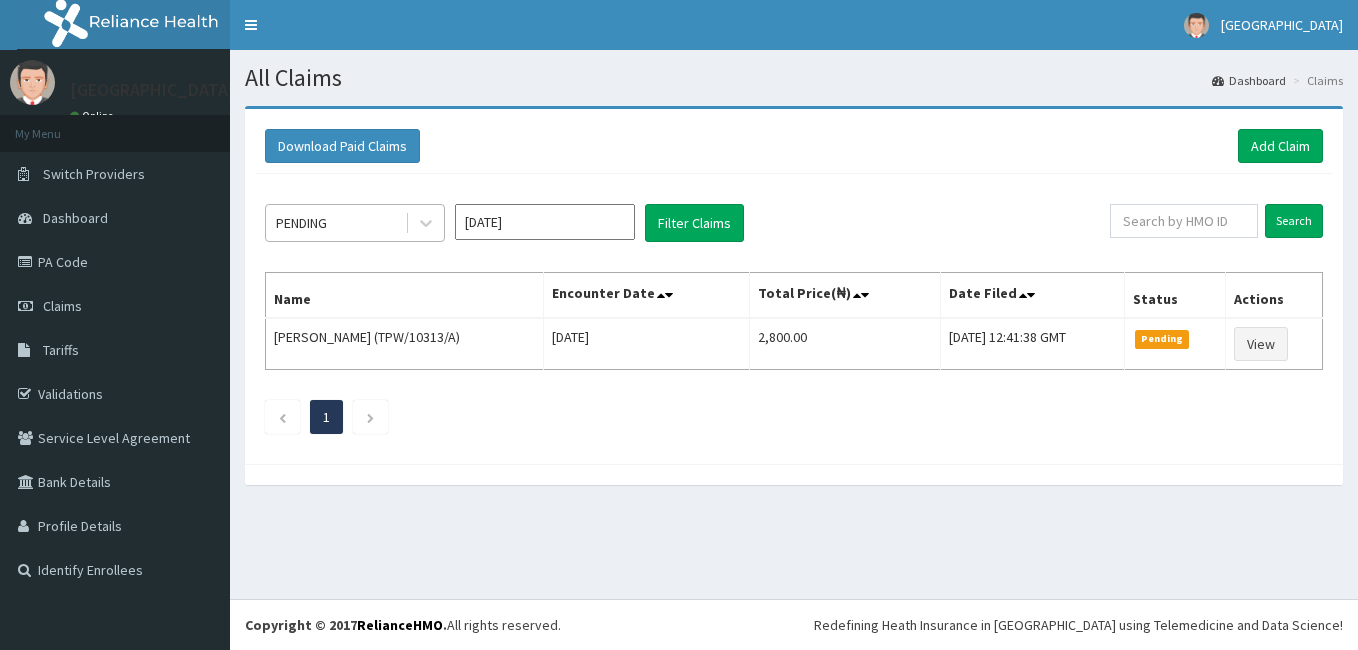 click on "PENDING" at bounding box center [335, 223] 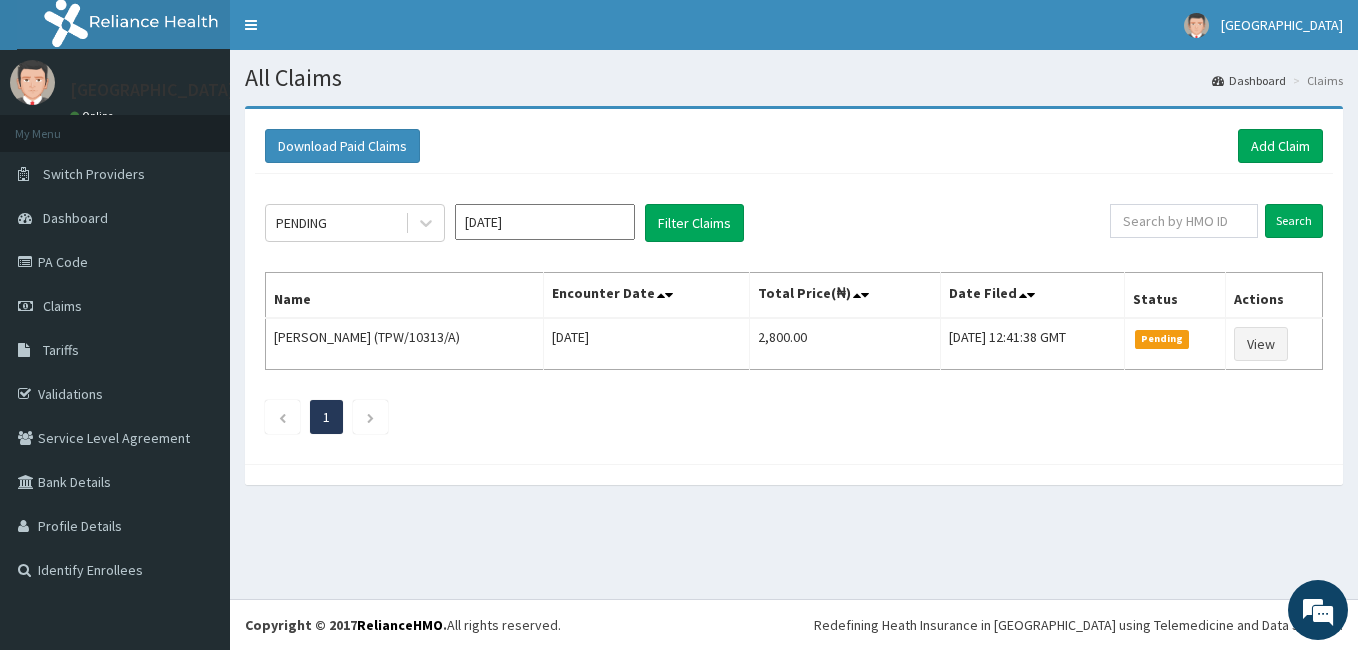 click on "PENDING [DATE] Filter Claims Search Name Encounter Date Total Price(₦) Date Filed Status Actions [PERSON_NAME] (TPW/10313/A) [DATE] 2,800.00 [DATE] 12:41:38 GMT Pending View 1" 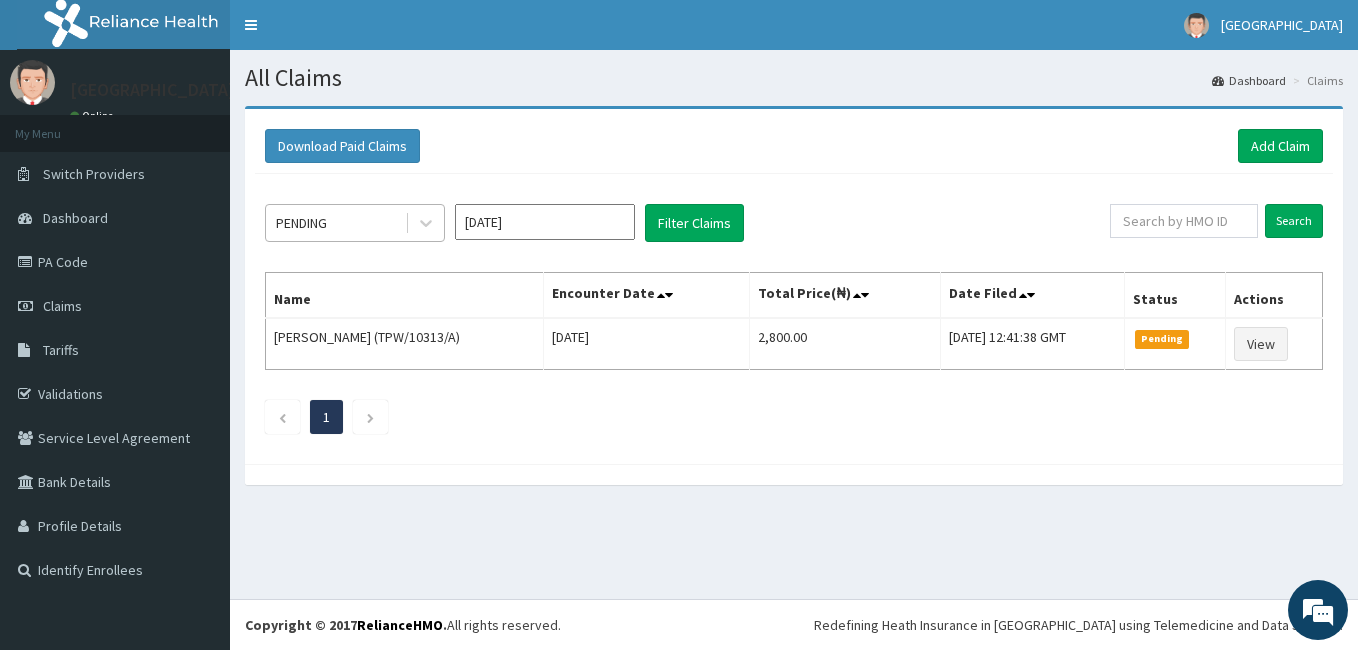 click on "PENDING" at bounding box center [335, 223] 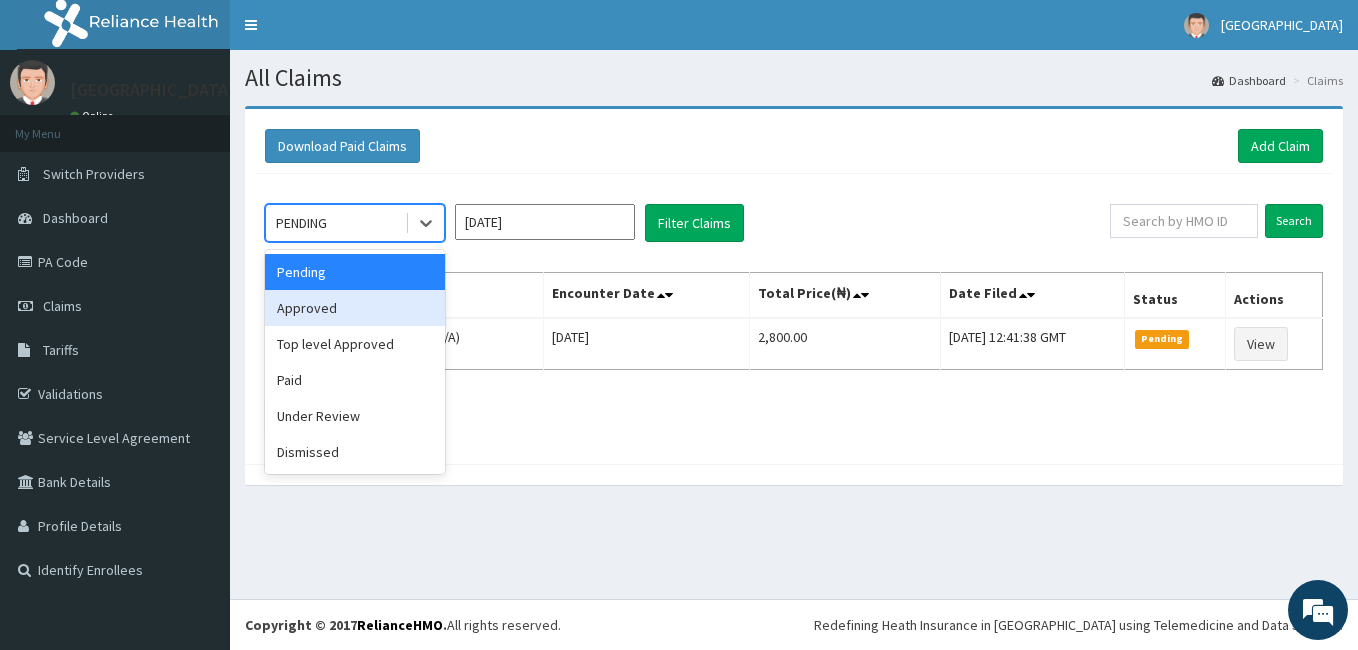 click on "Approved" at bounding box center (355, 308) 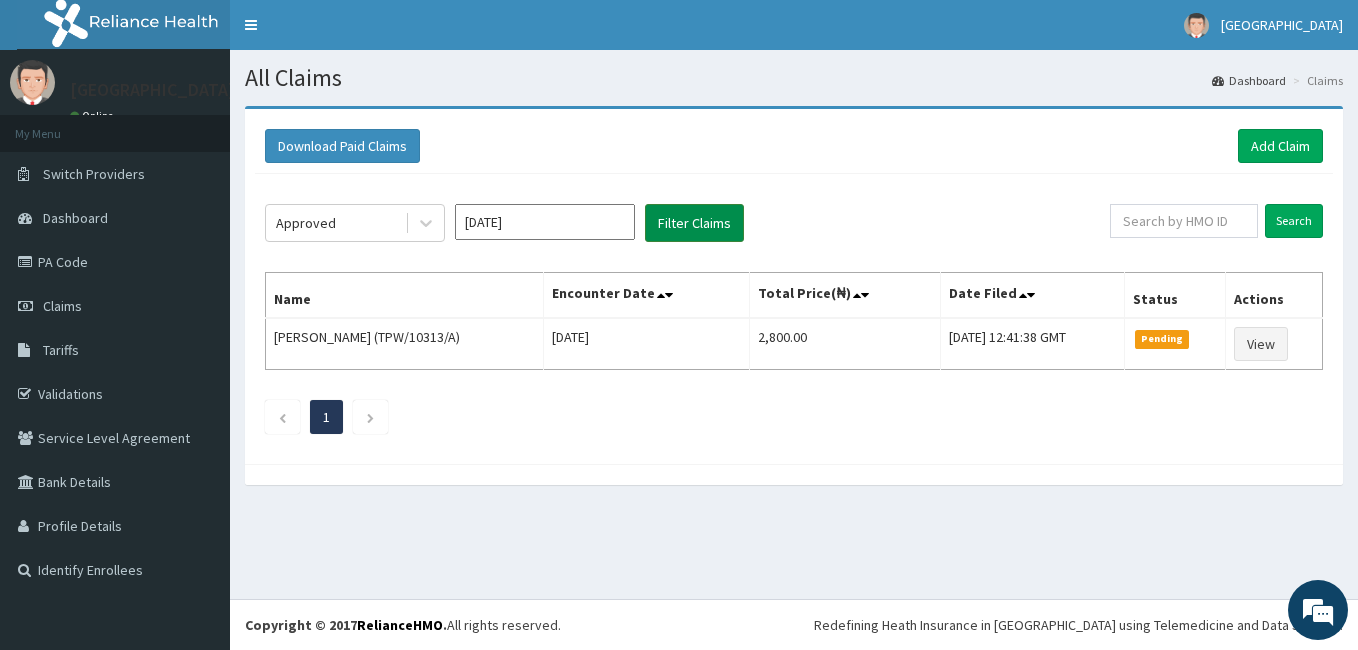 click on "Filter Claims" at bounding box center [694, 223] 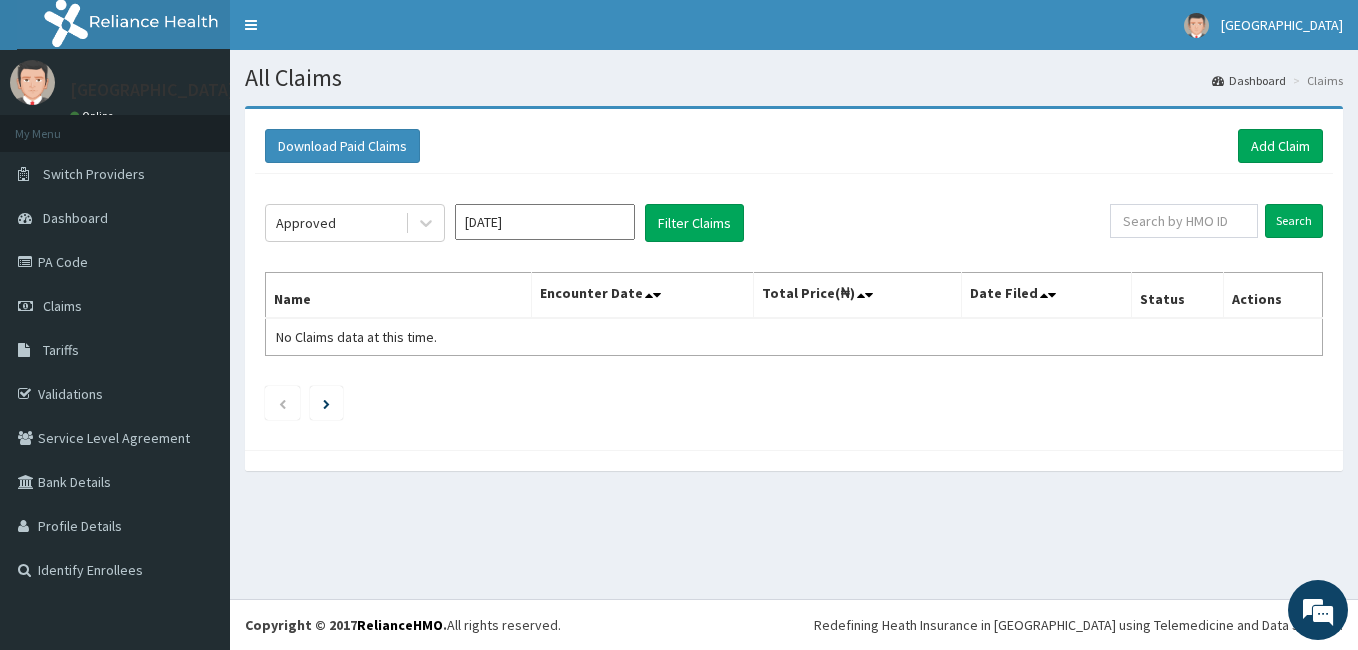 click on "Jul 2025" at bounding box center [545, 222] 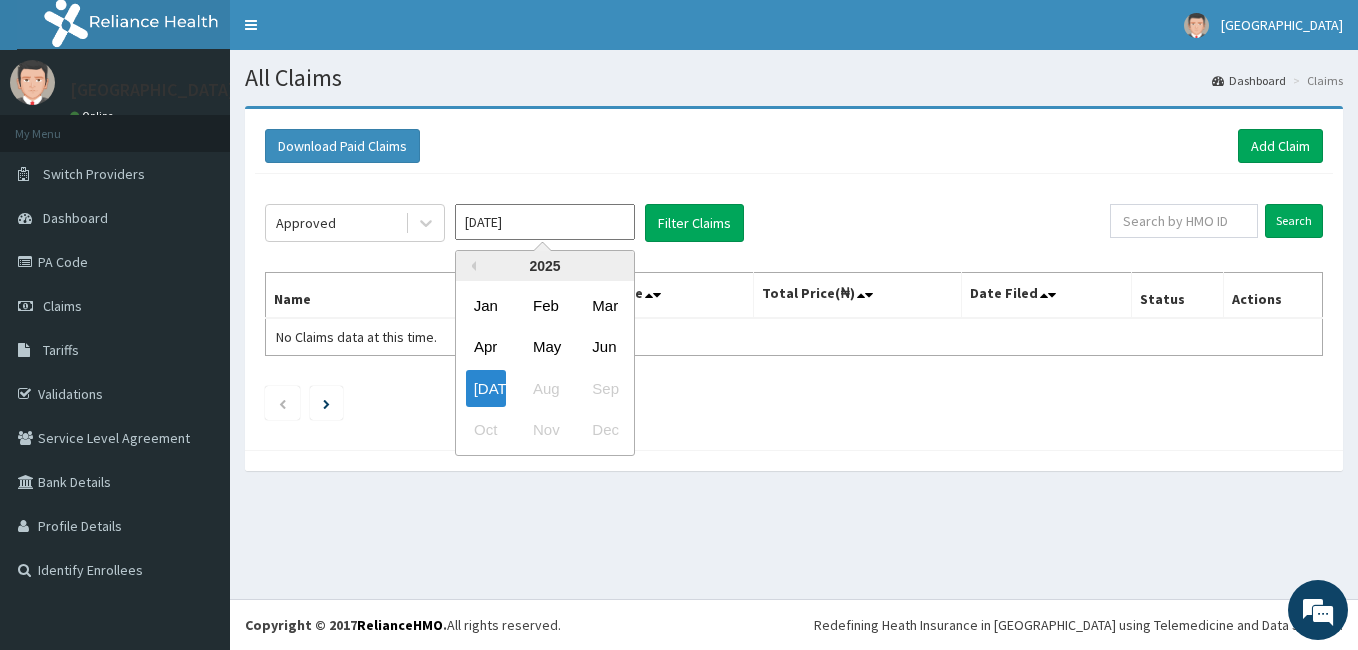 click on "Jul" at bounding box center [486, 388] 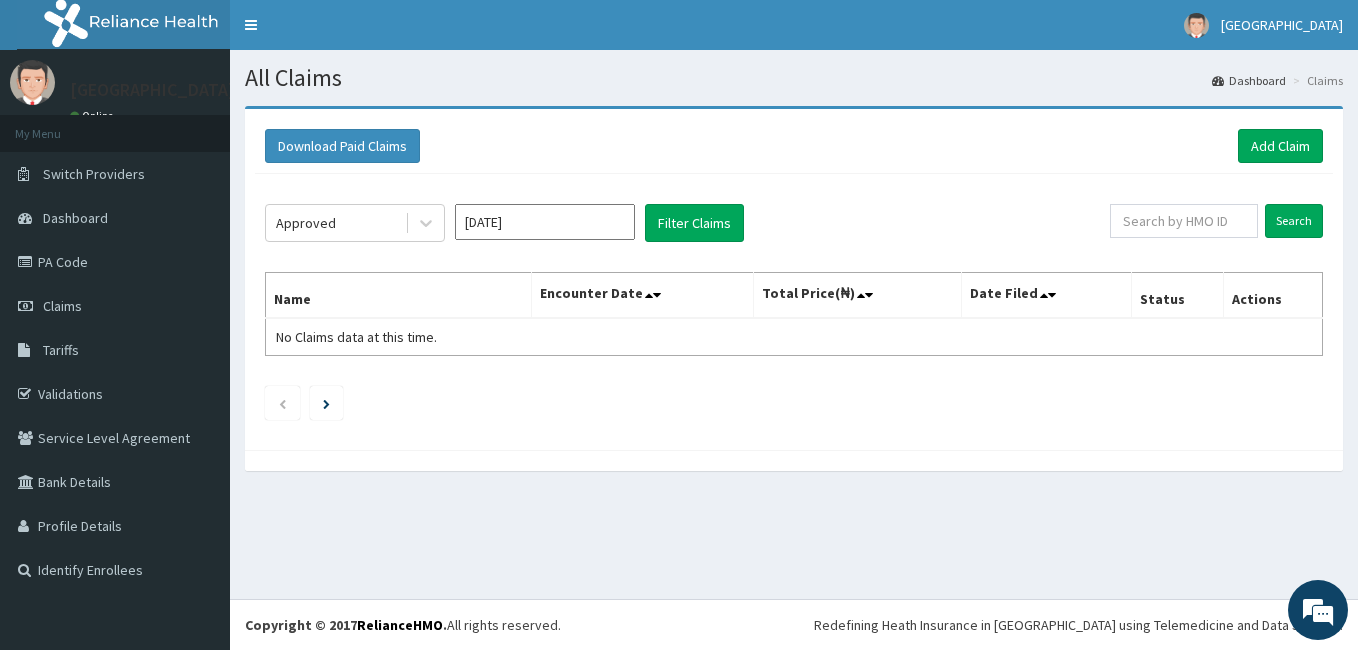 scroll, scrollTop: 0, scrollLeft: 0, axis: both 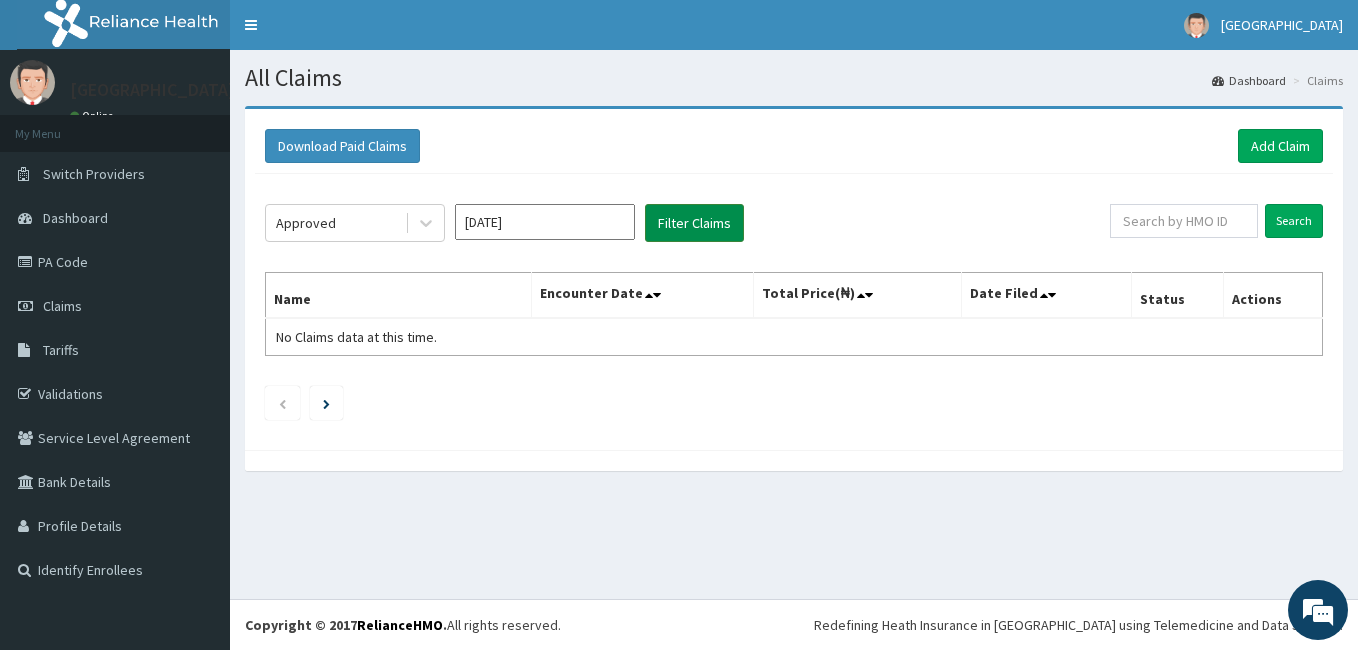 click on "Filter Claims" at bounding box center (694, 223) 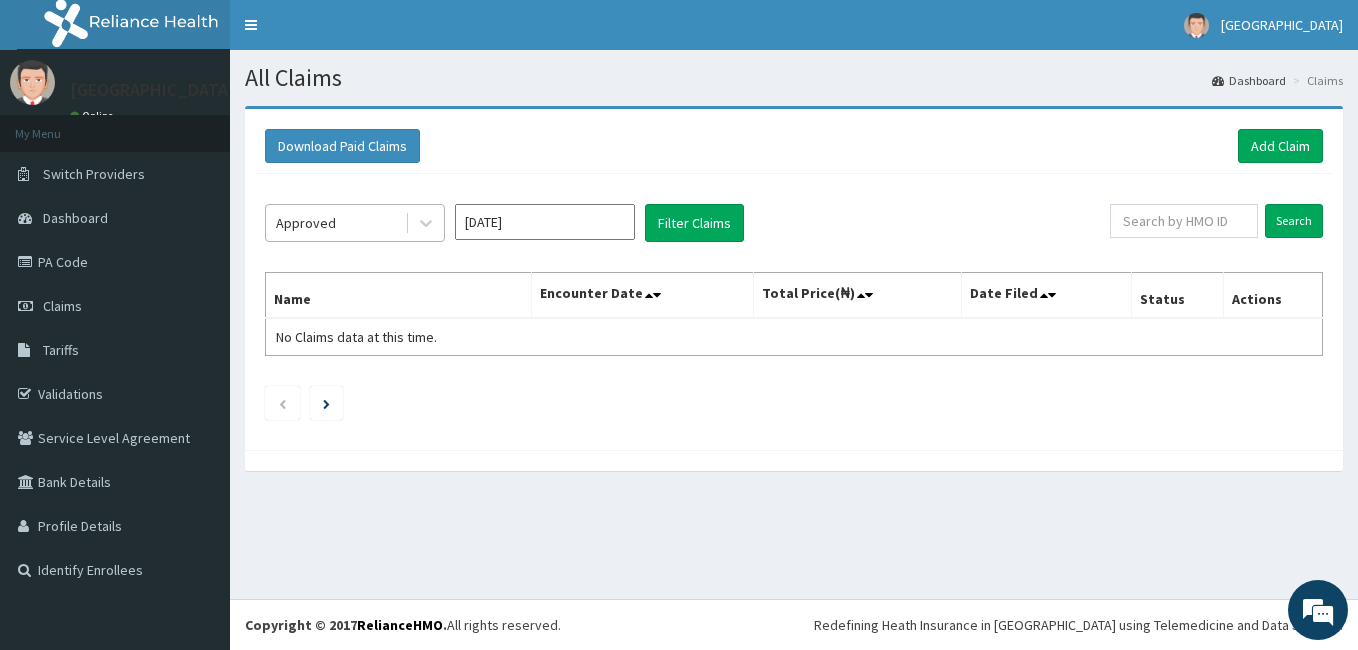 click on "Approved" at bounding box center (335, 223) 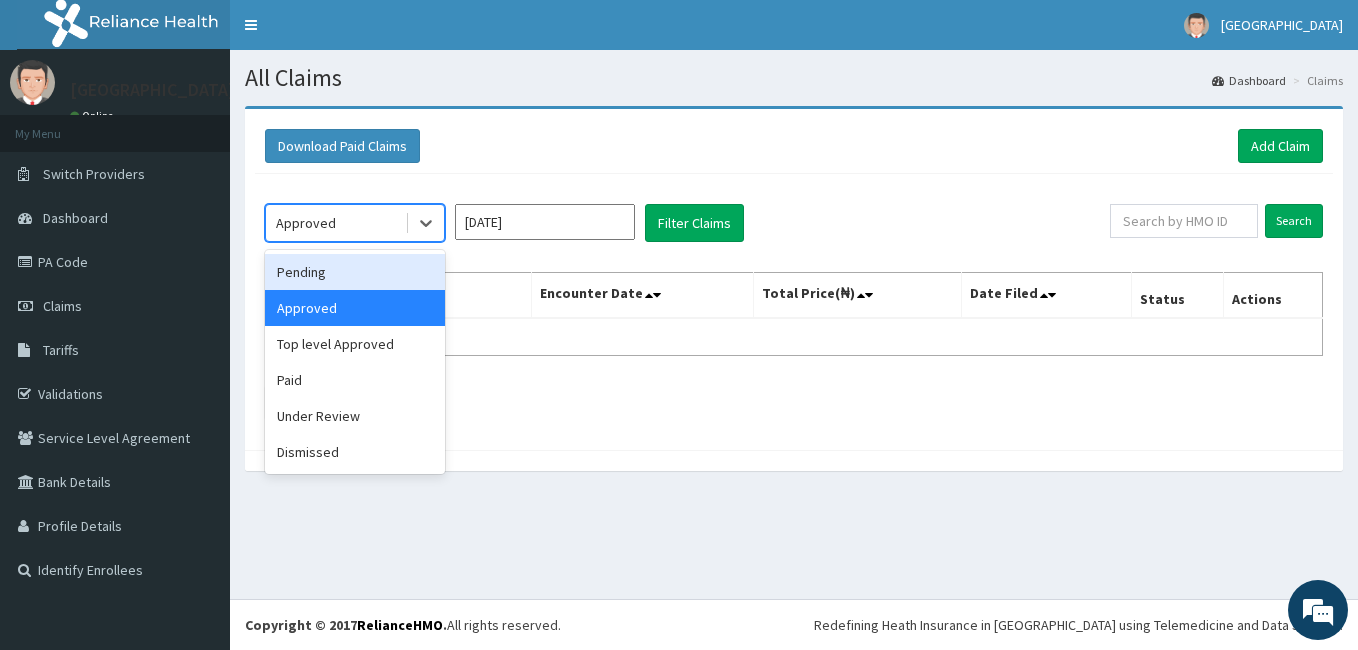 click on "Pending" at bounding box center (355, 272) 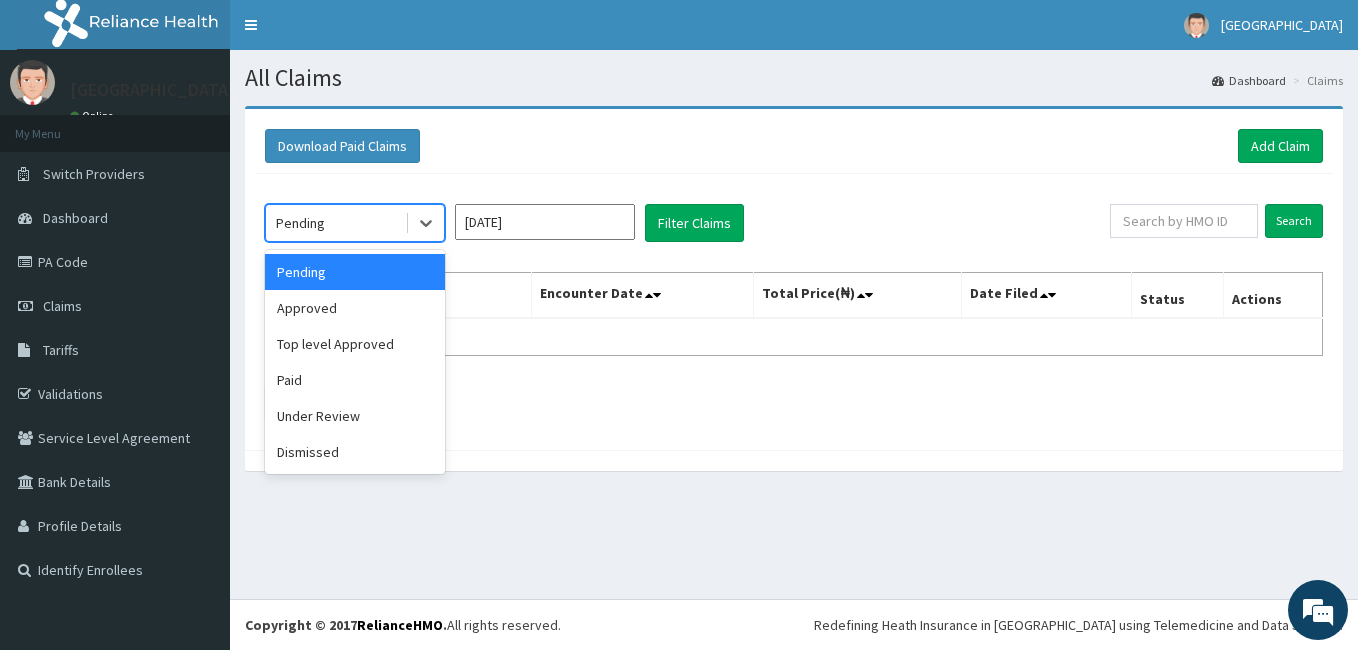 click on "Pending" at bounding box center [300, 223] 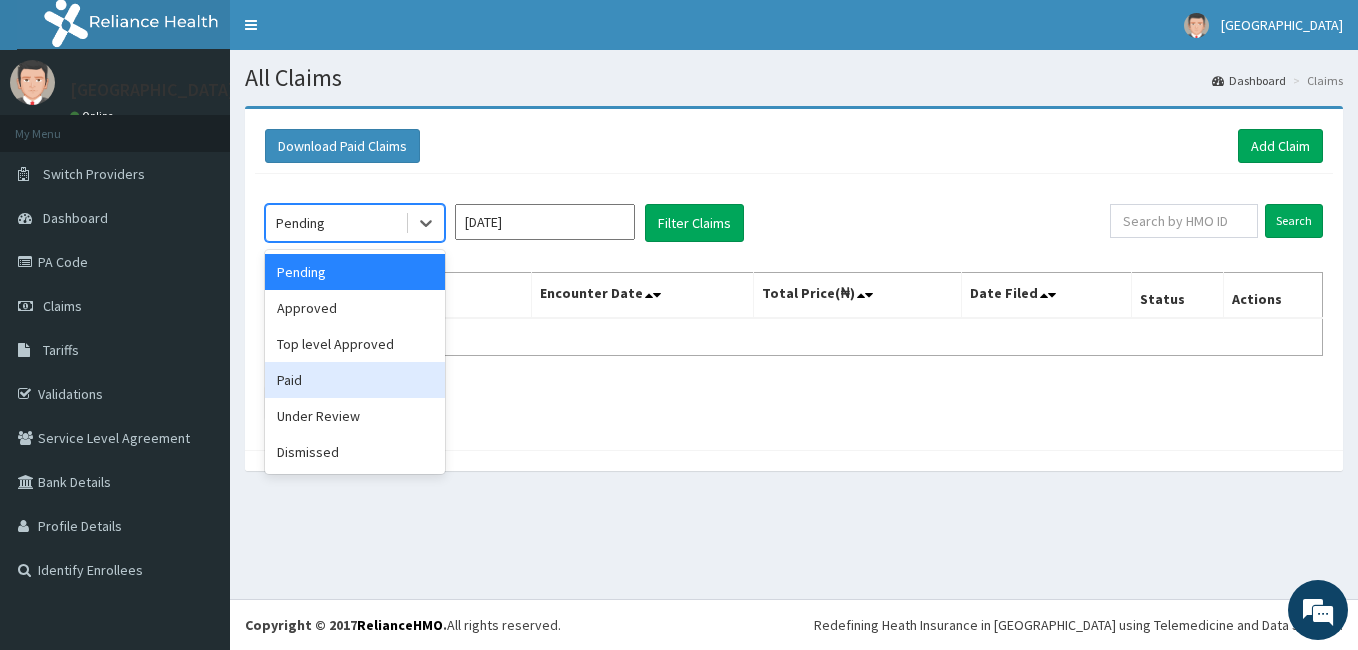 click on "Paid" at bounding box center [355, 380] 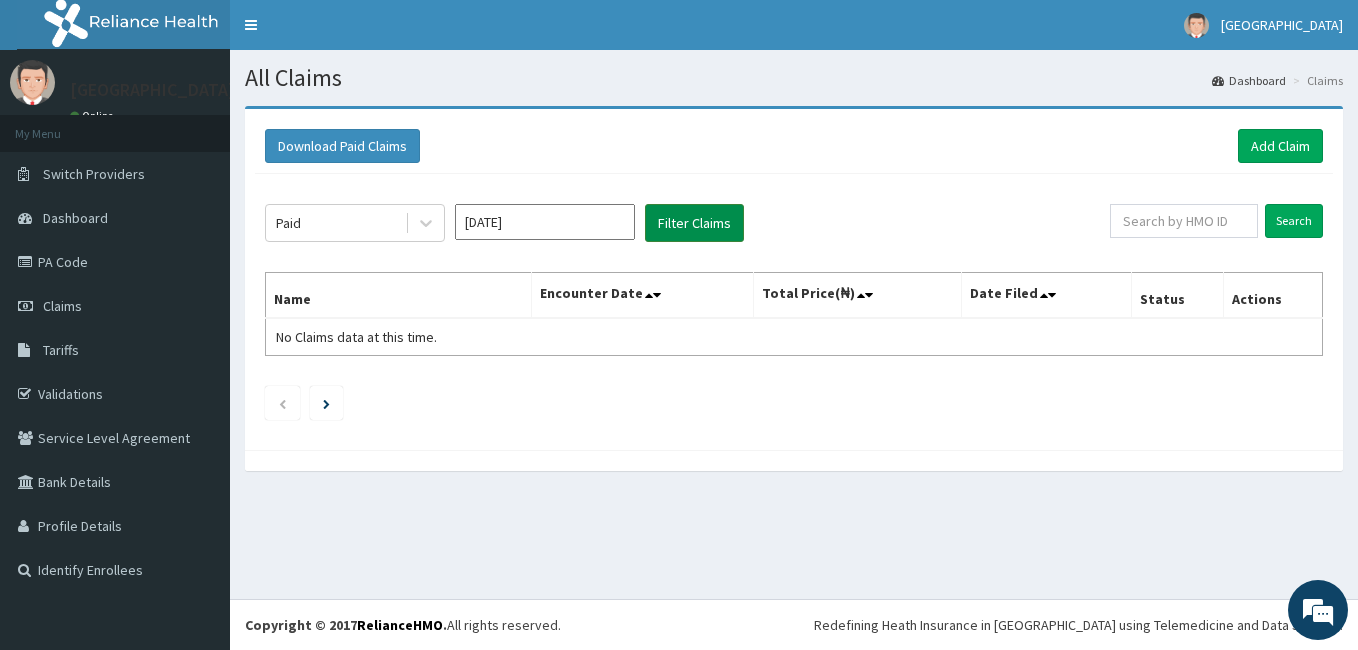 click on "Filter Claims" at bounding box center [694, 223] 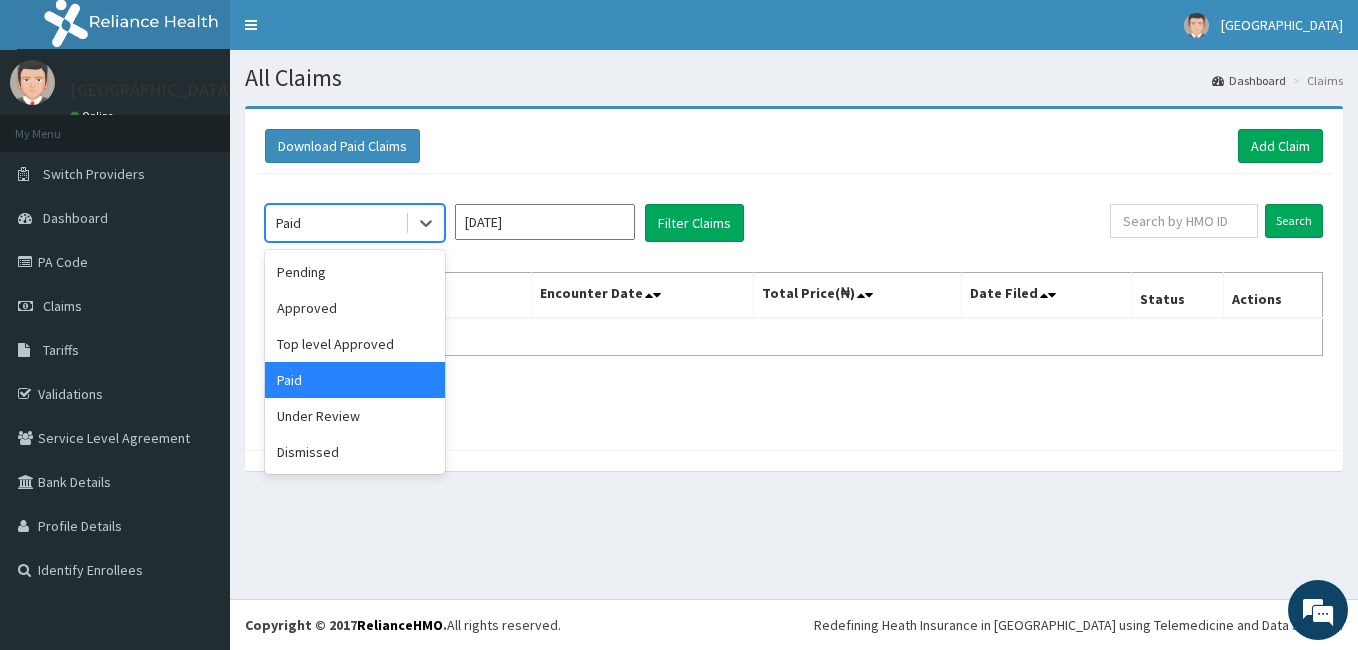 click on "Paid" at bounding box center (335, 223) 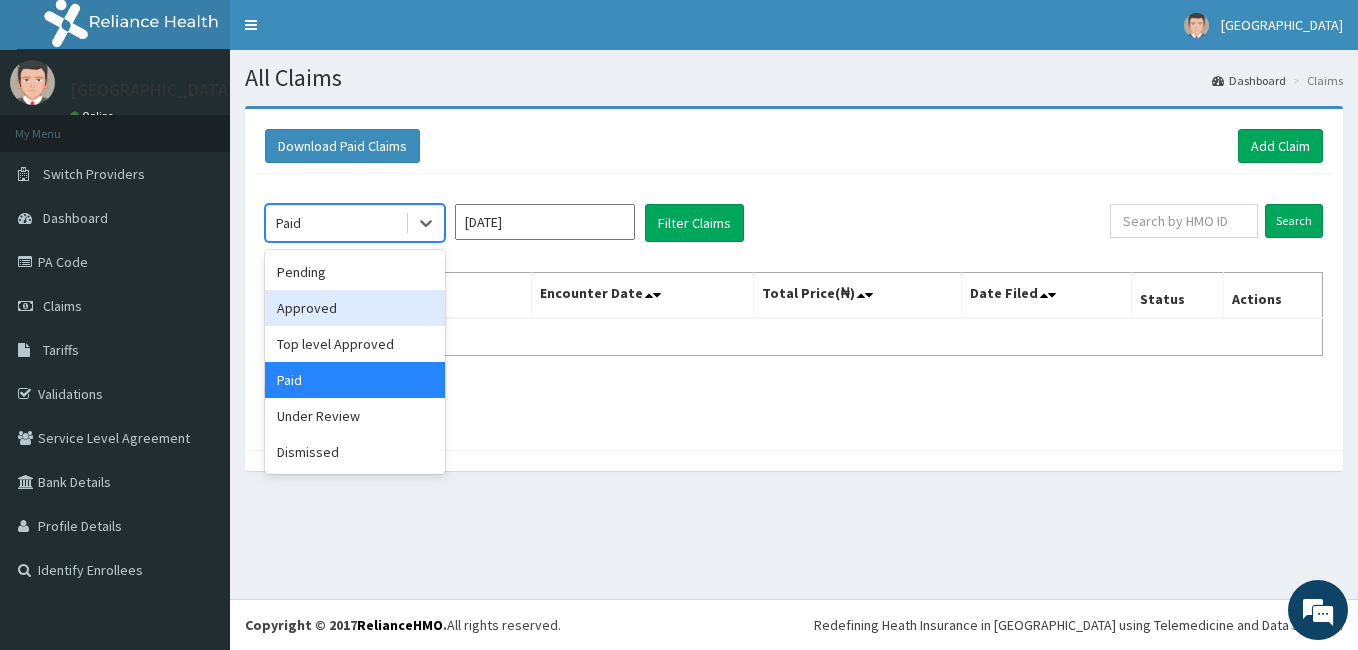 click on "Approved" at bounding box center (355, 308) 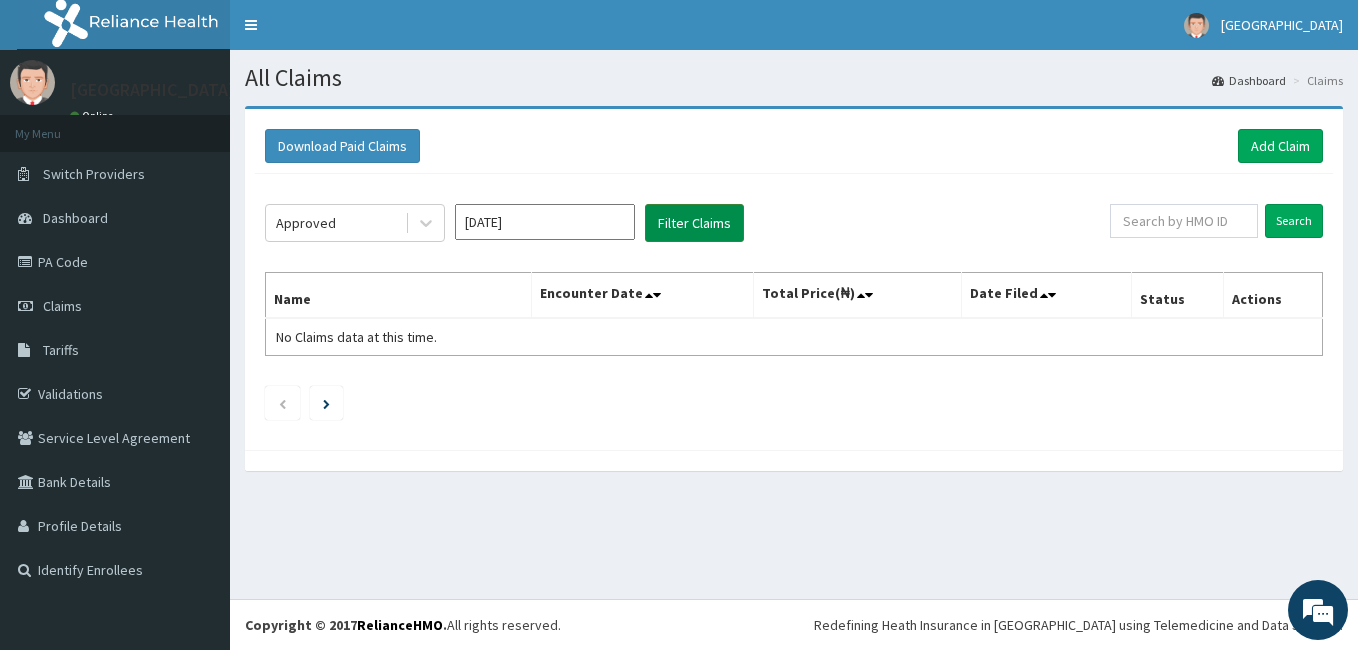 click on "Filter Claims" at bounding box center [694, 223] 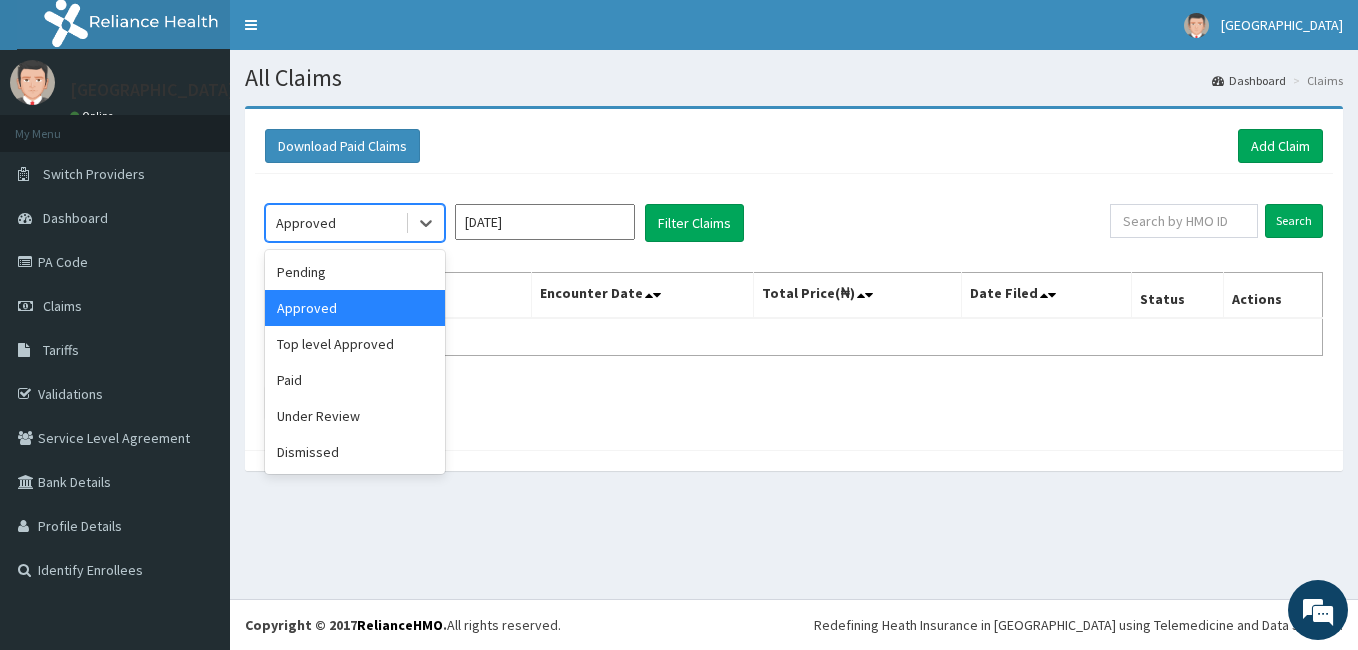 click on "Approved" at bounding box center [335, 223] 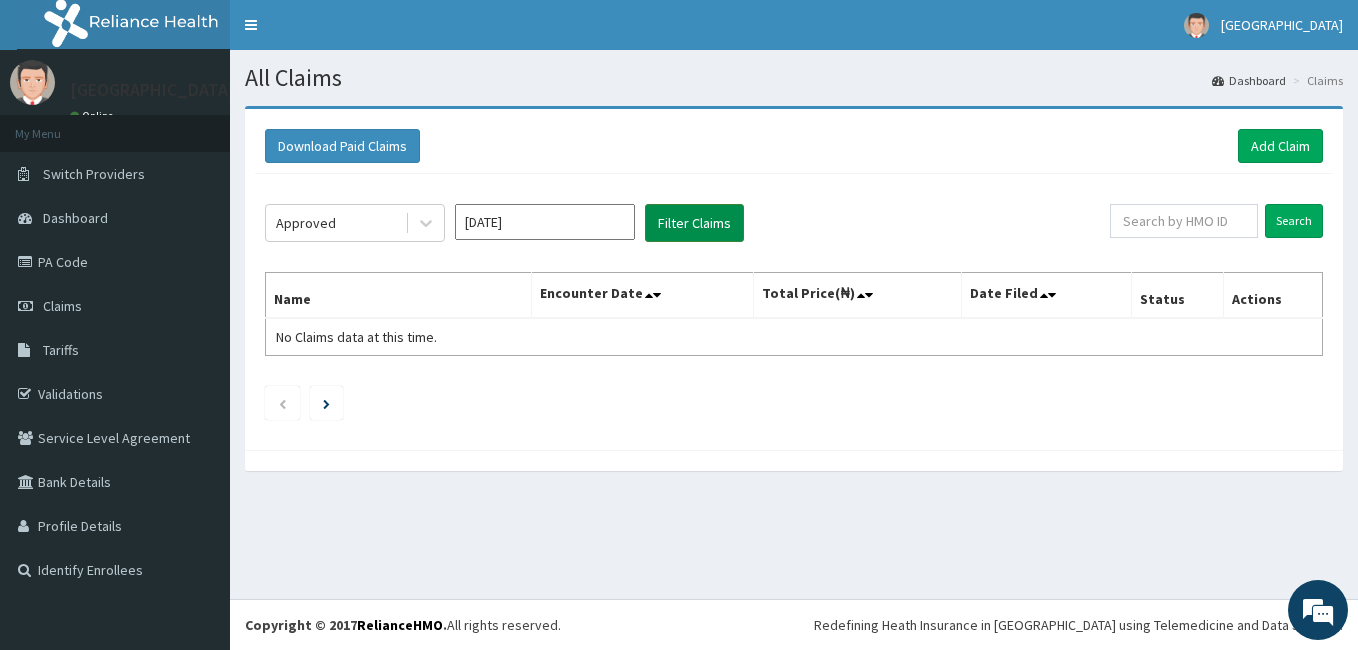 click on "Filter Claims" at bounding box center (694, 223) 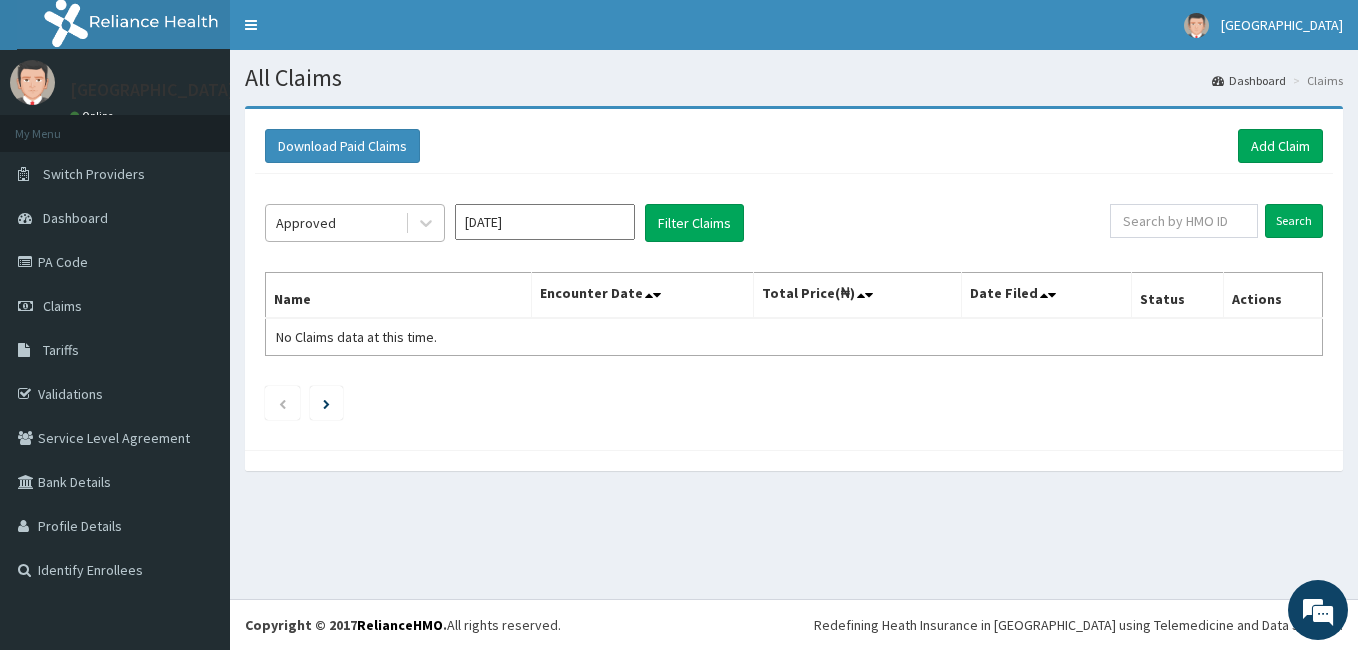 click on "Approved" at bounding box center [335, 223] 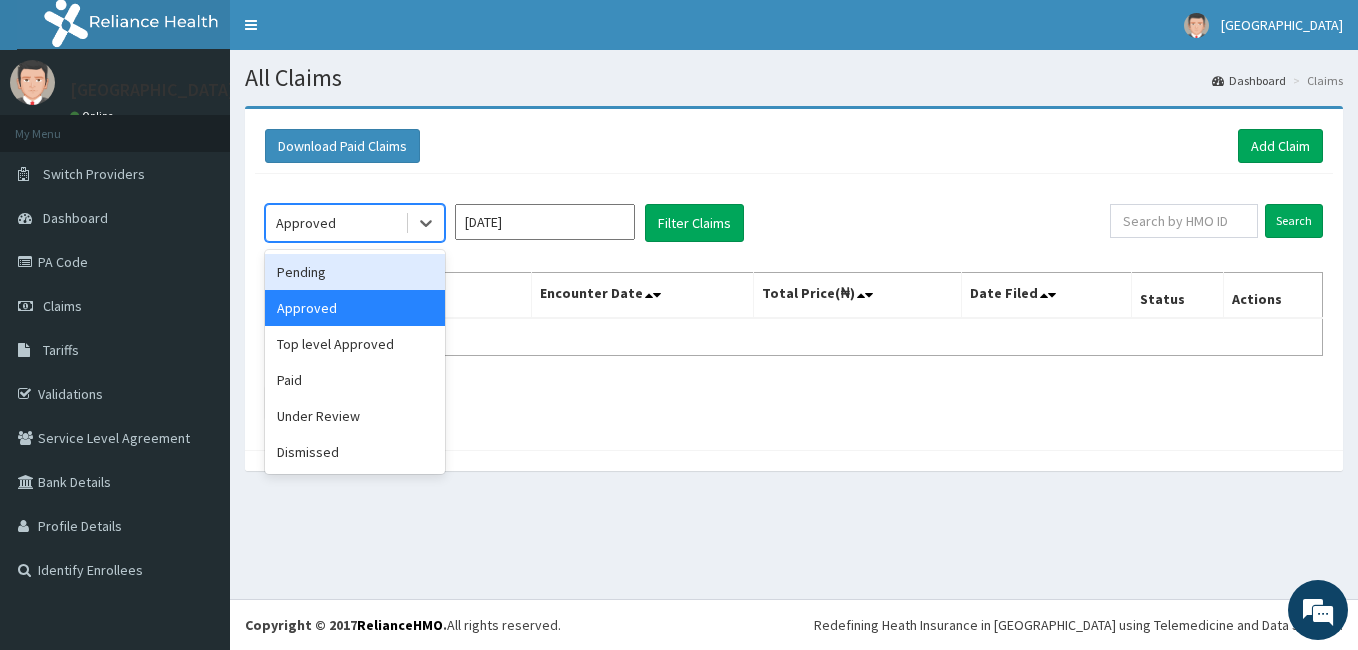 click on "Pending" at bounding box center [355, 272] 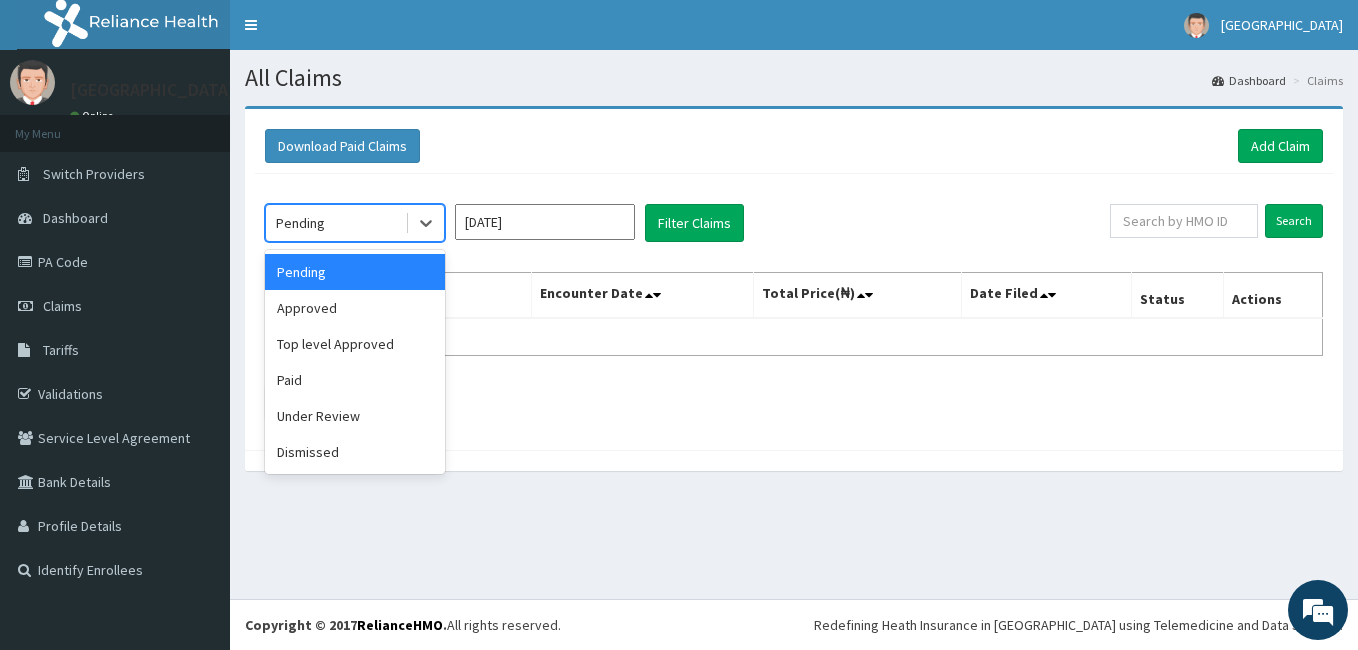click on "Pending" at bounding box center (335, 223) 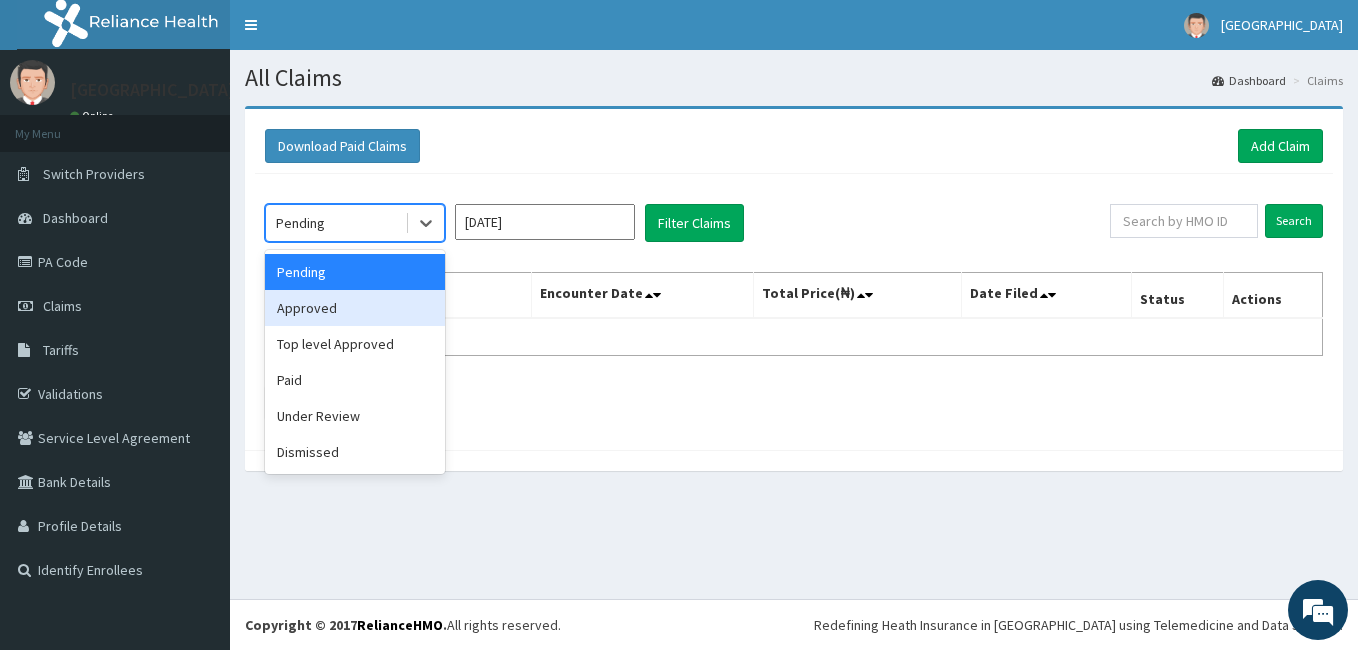 drag, startPoint x: 334, startPoint y: 317, endPoint x: 363, endPoint y: 310, distance: 29.832869 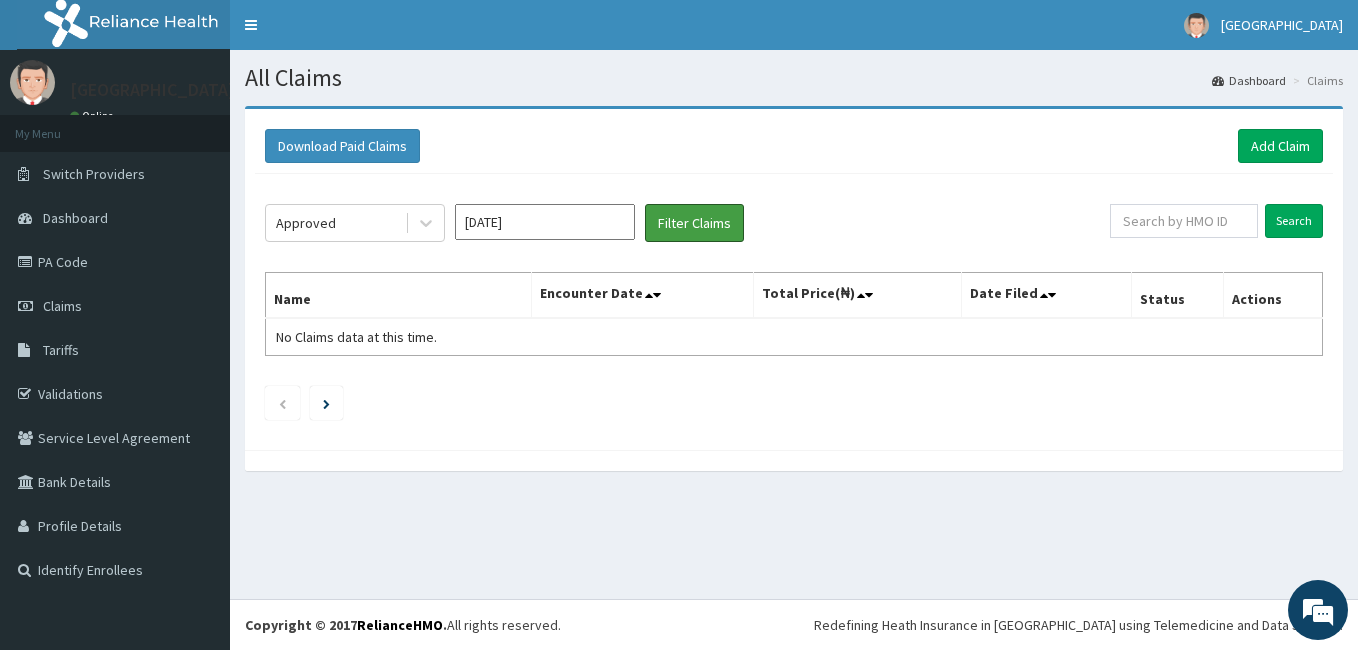 drag, startPoint x: 706, startPoint y: 222, endPoint x: 720, endPoint y: 279, distance: 58.694122 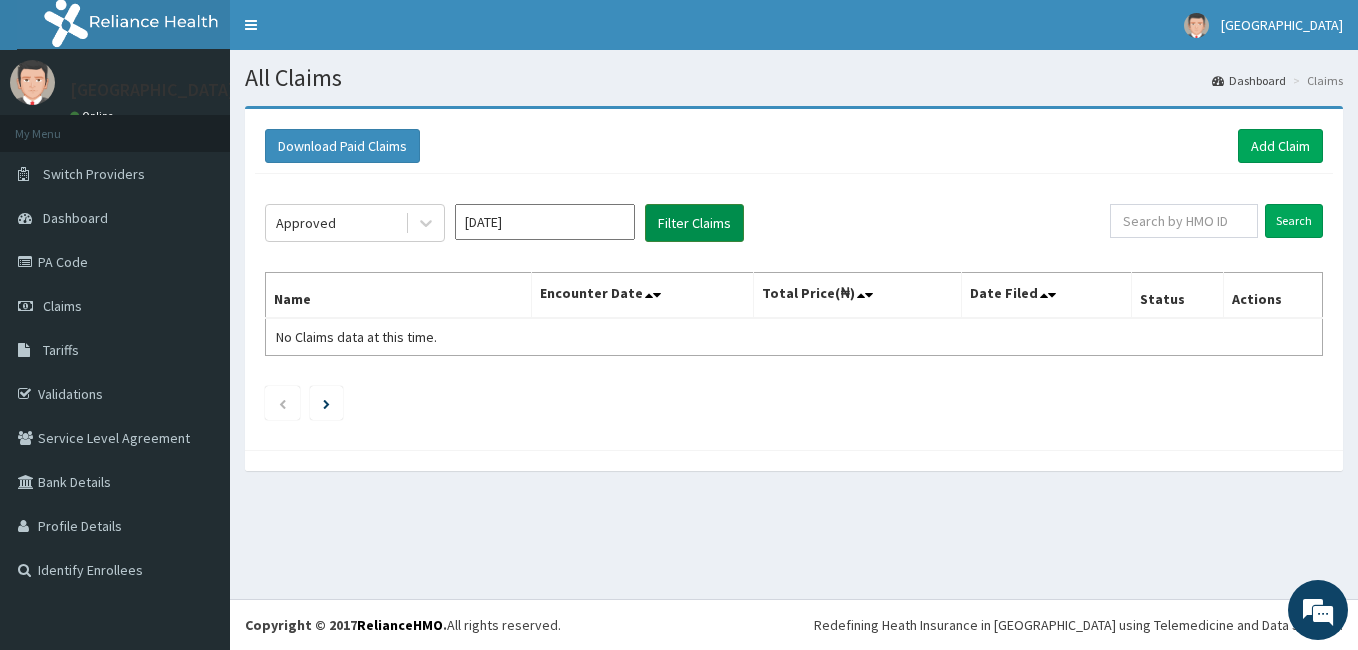 click on "Filter Claims" at bounding box center [694, 223] 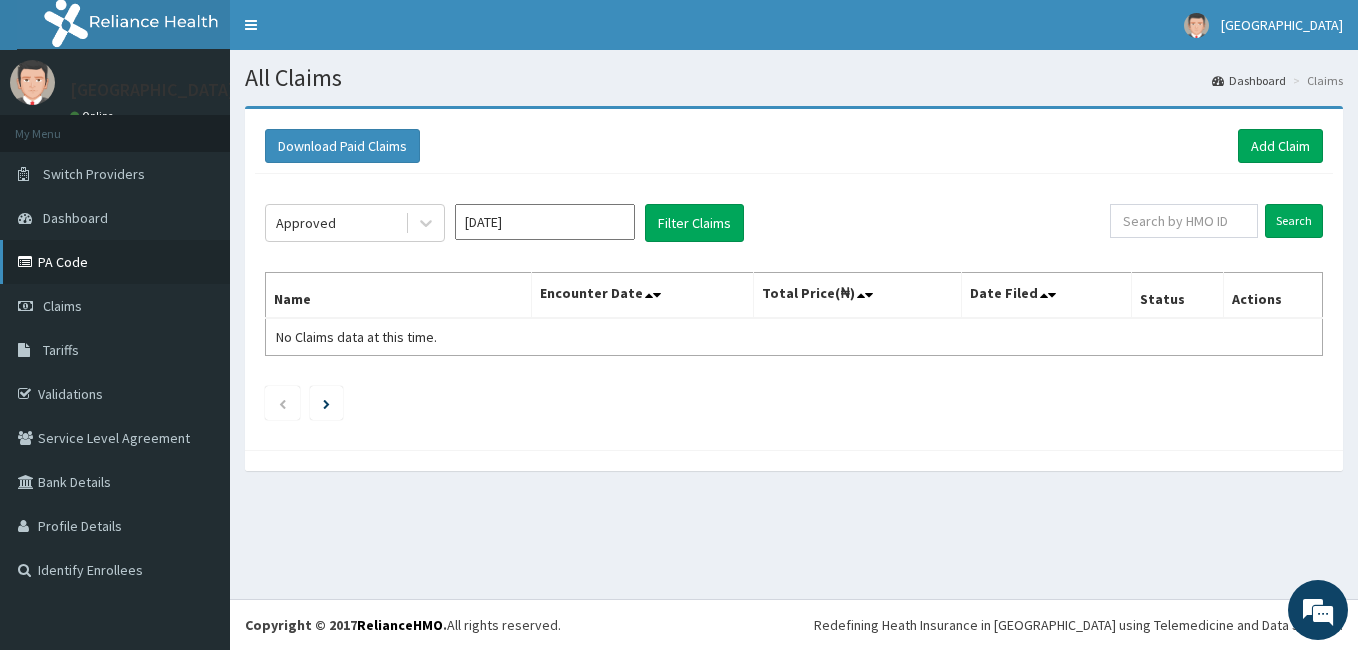 click on "PA Code" at bounding box center (115, 262) 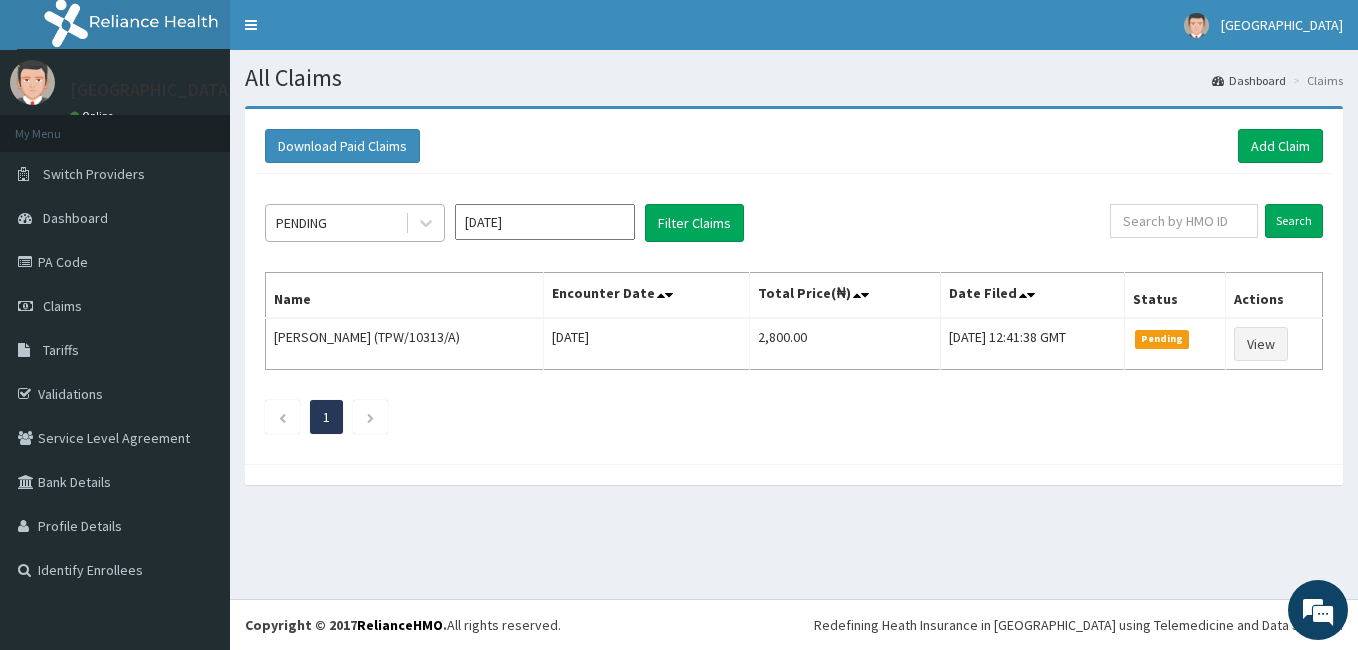 scroll, scrollTop: 0, scrollLeft: 0, axis: both 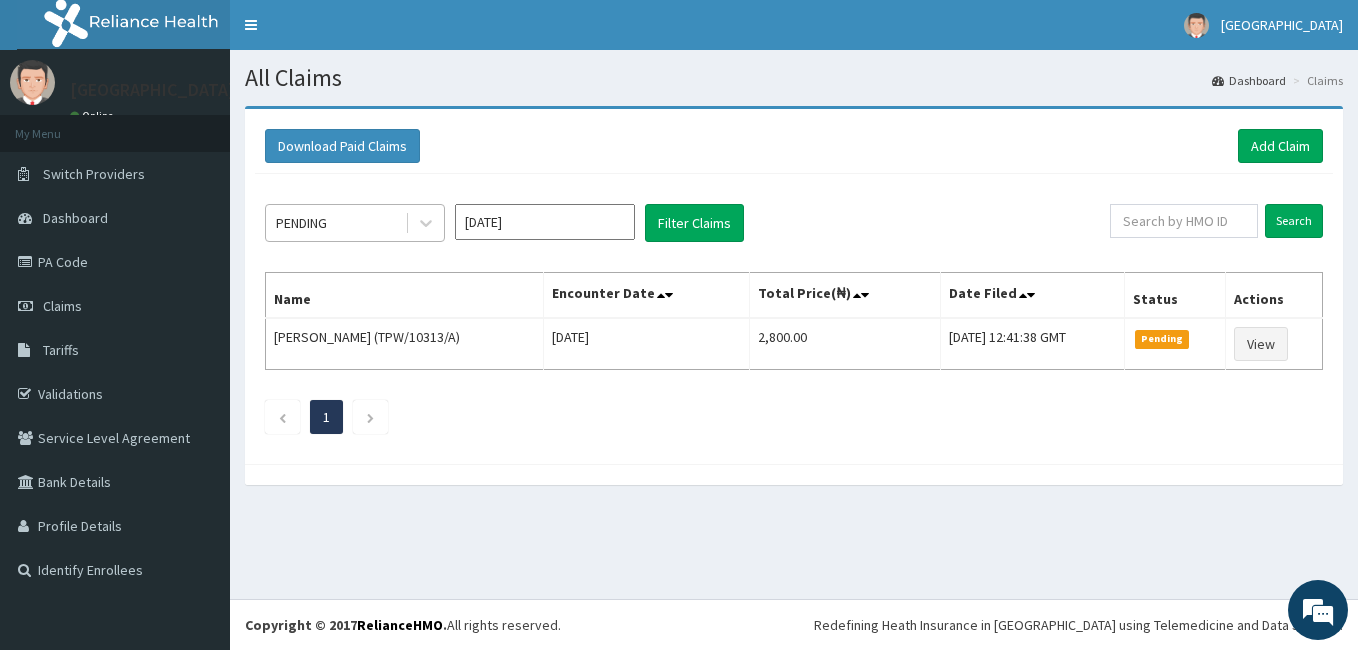 click on "PENDING" at bounding box center [335, 223] 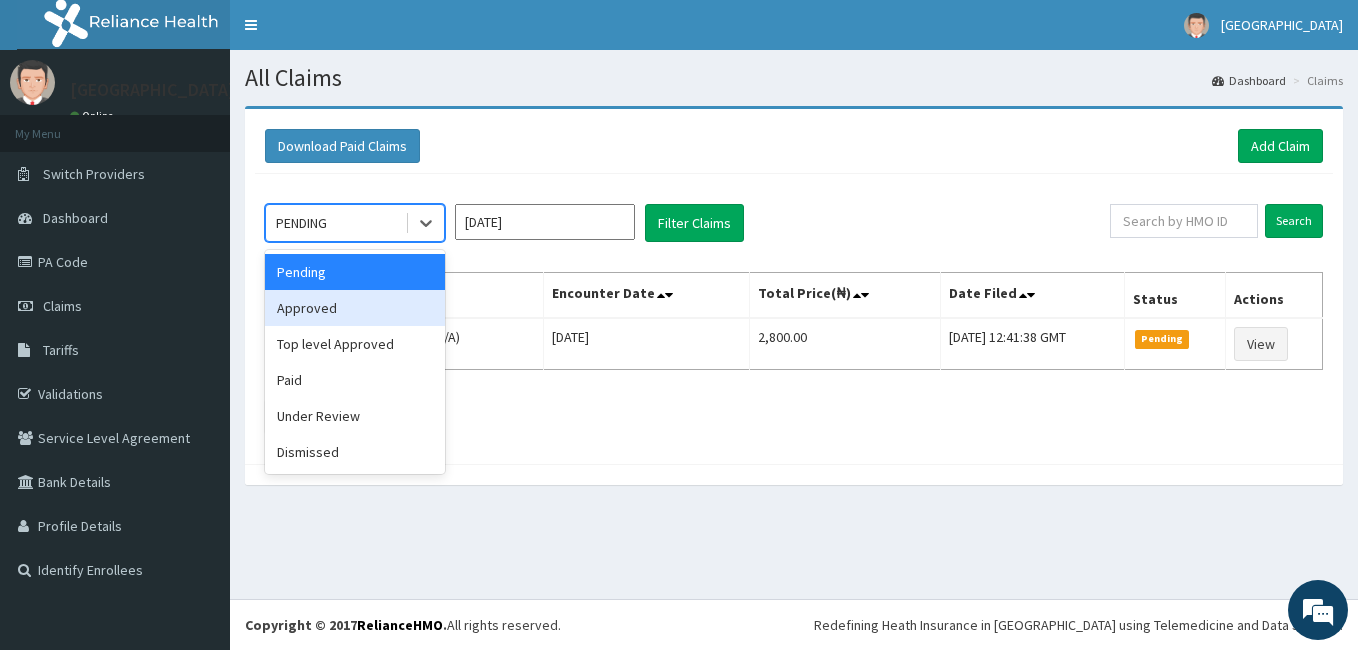 click on "Approved" at bounding box center [355, 308] 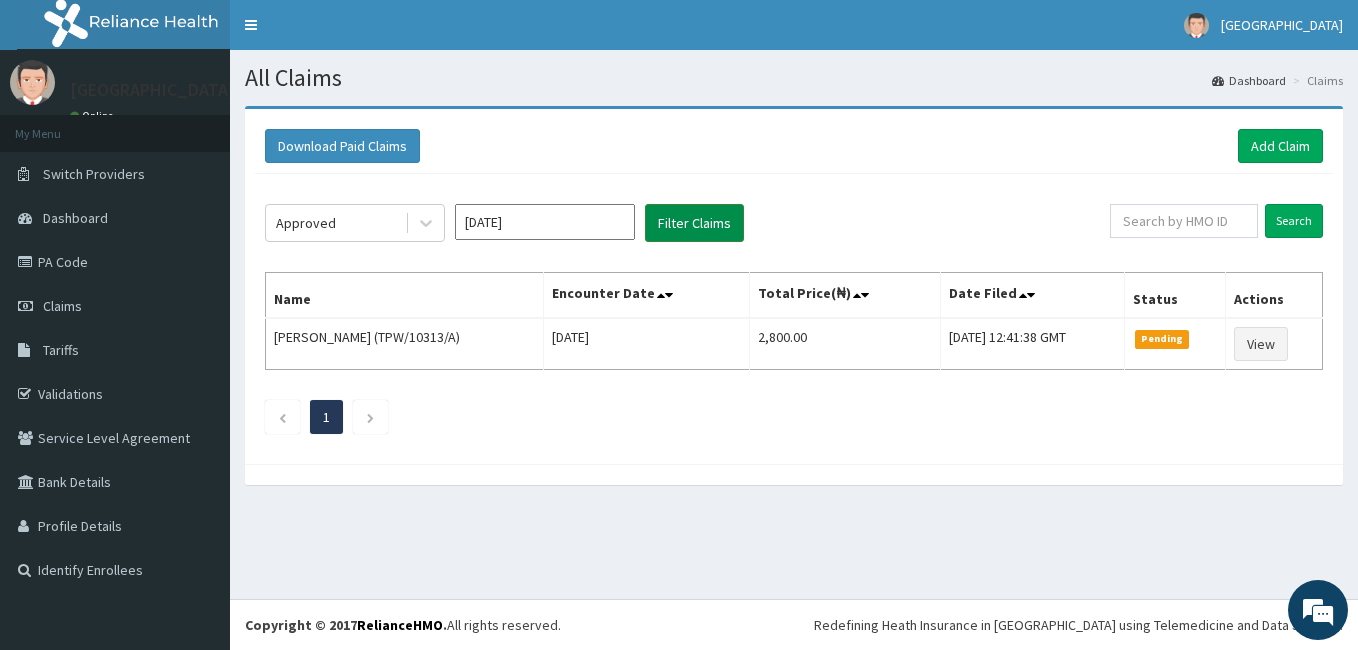 click on "Filter Claims" at bounding box center [694, 223] 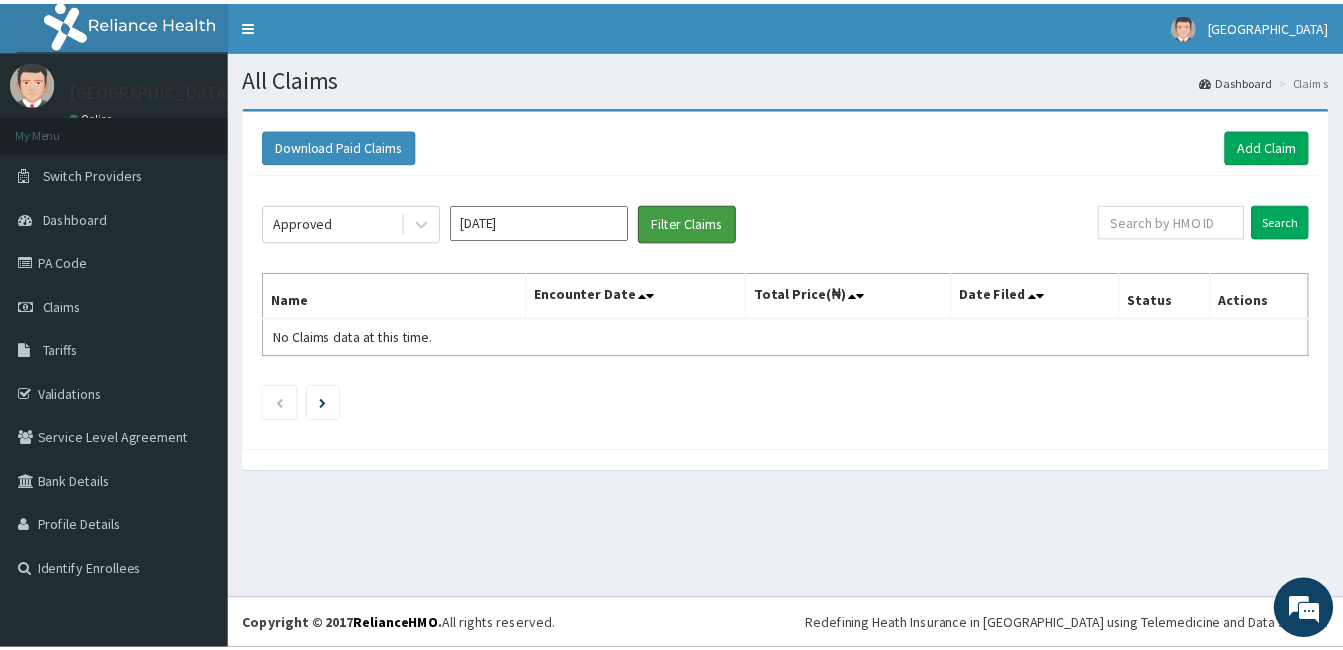 scroll, scrollTop: 0, scrollLeft: 0, axis: both 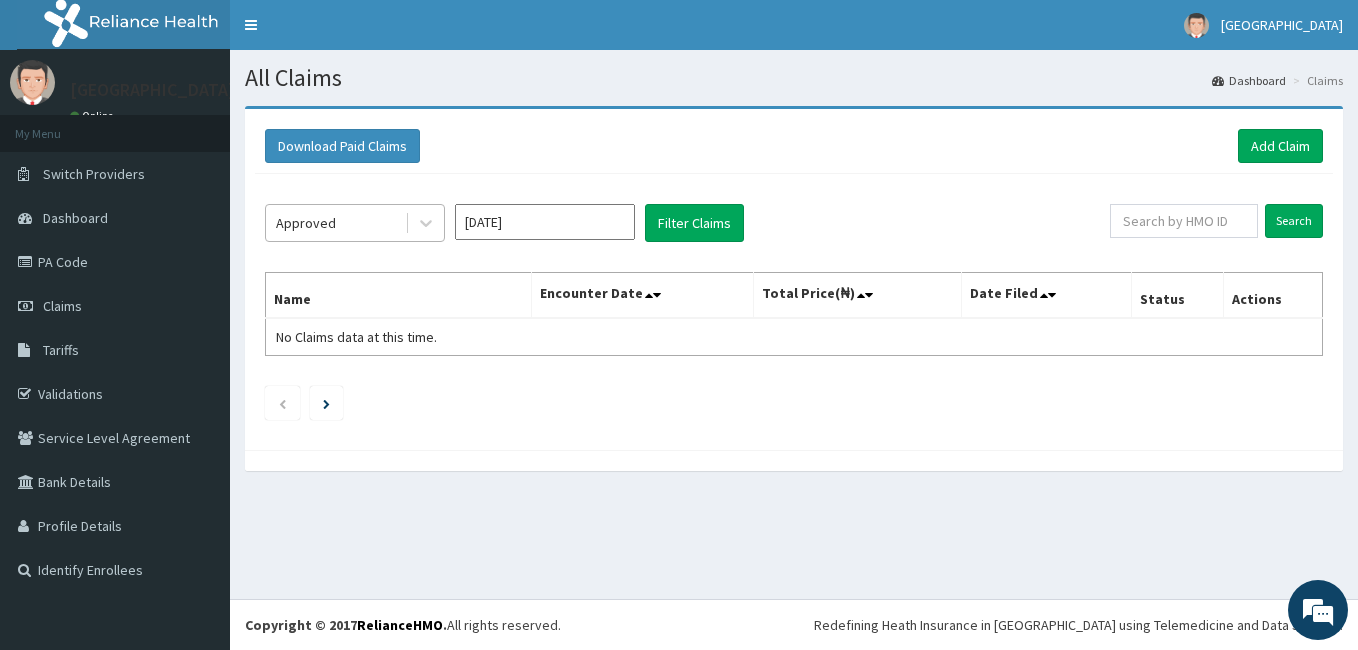 click on "Approved" at bounding box center [335, 223] 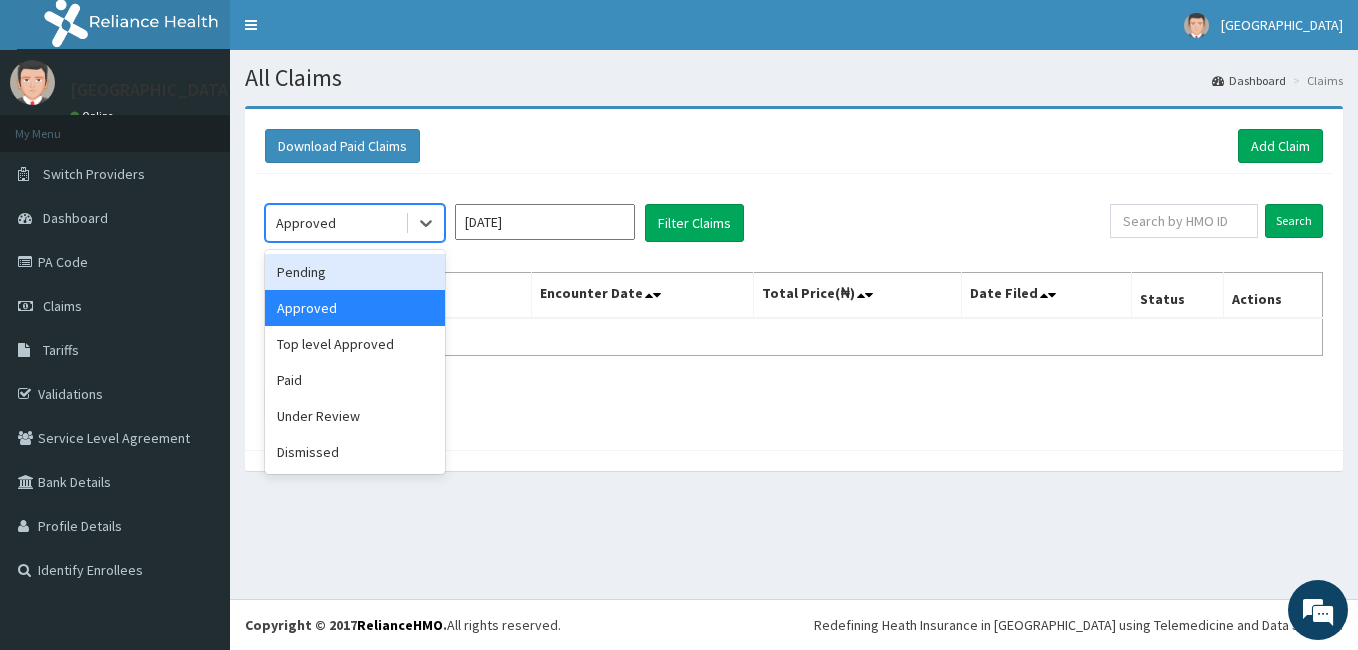 click on "Pending" at bounding box center [355, 272] 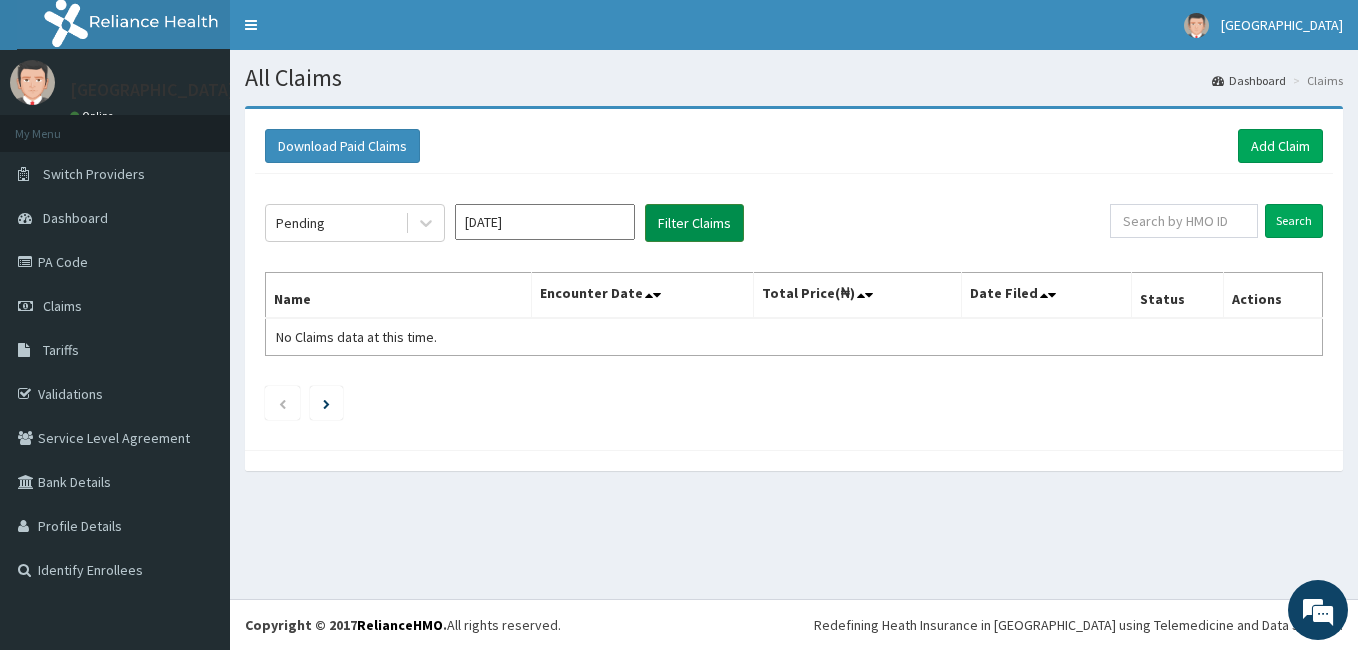 click on "Filter Claims" at bounding box center [694, 223] 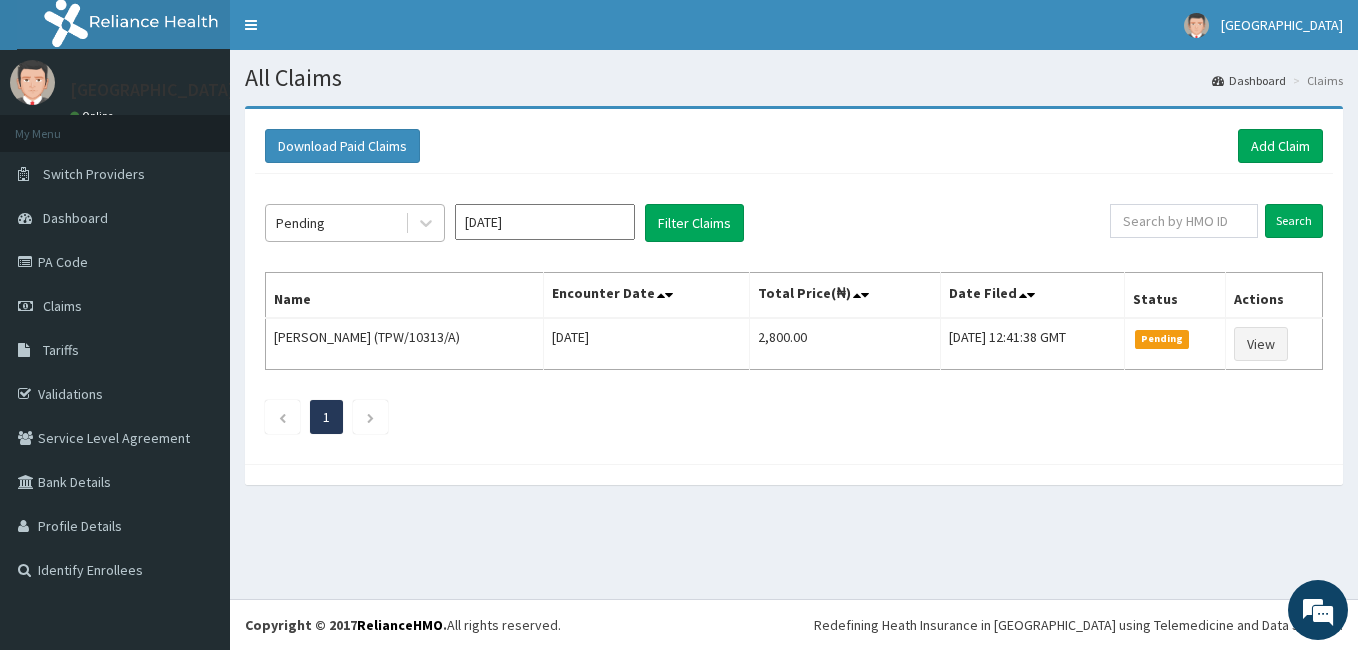 click on "Pending" at bounding box center [335, 223] 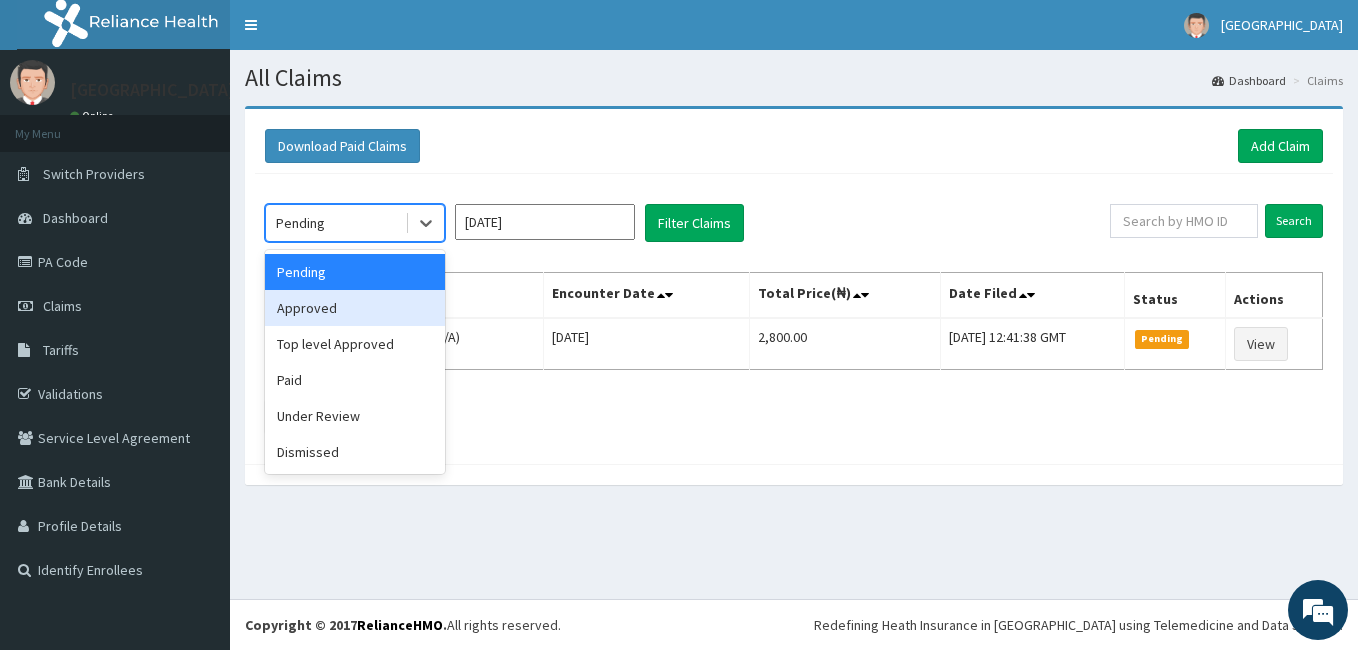 click on "Approved" at bounding box center [355, 308] 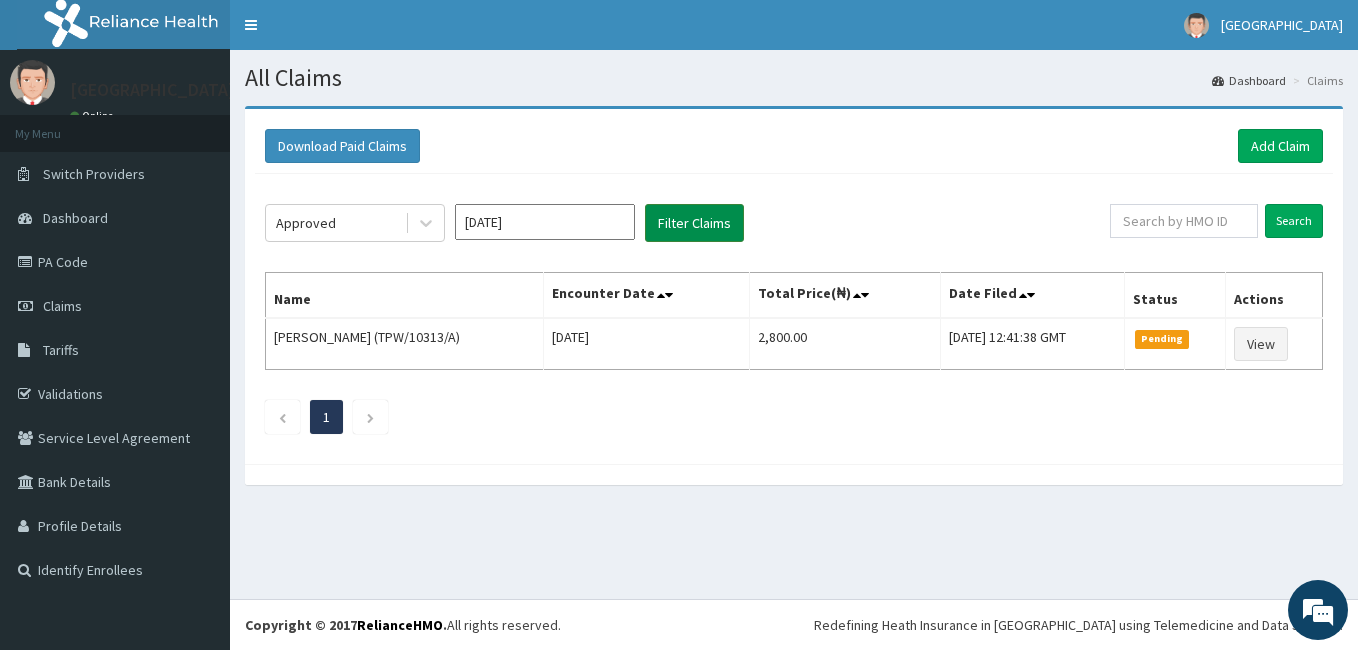 click on "Filter Claims" at bounding box center (694, 223) 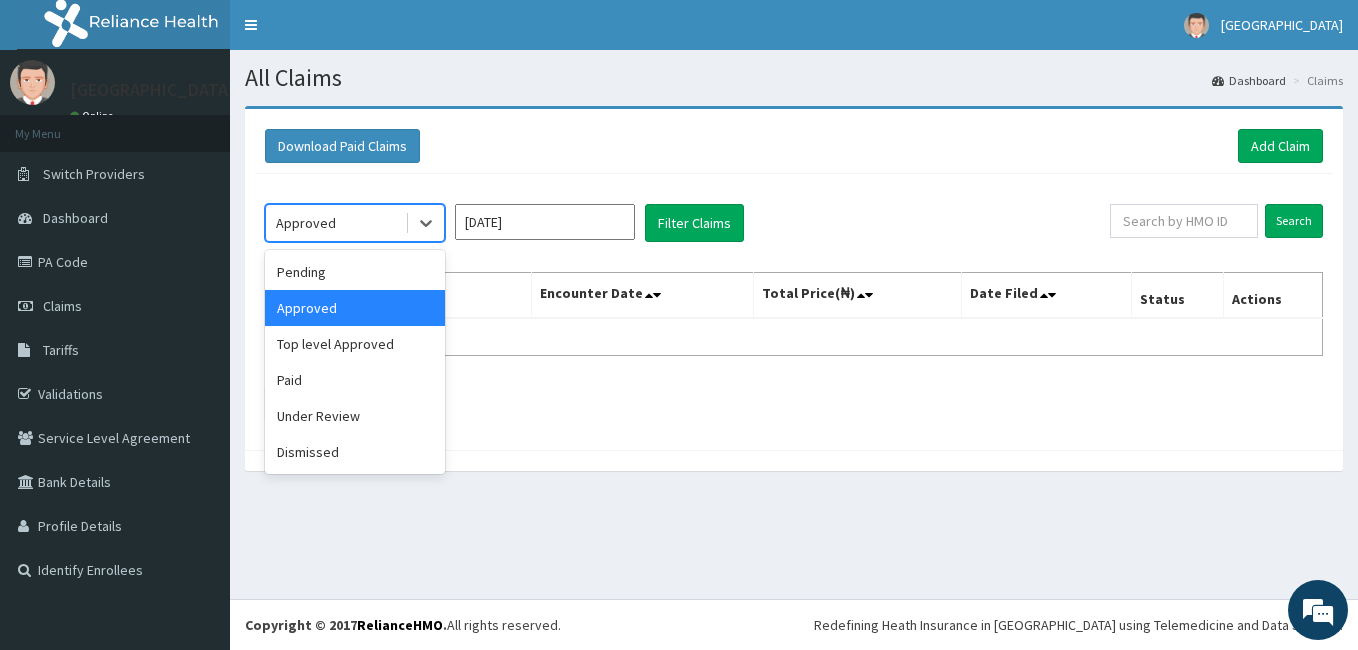 click on "Approved" at bounding box center (306, 223) 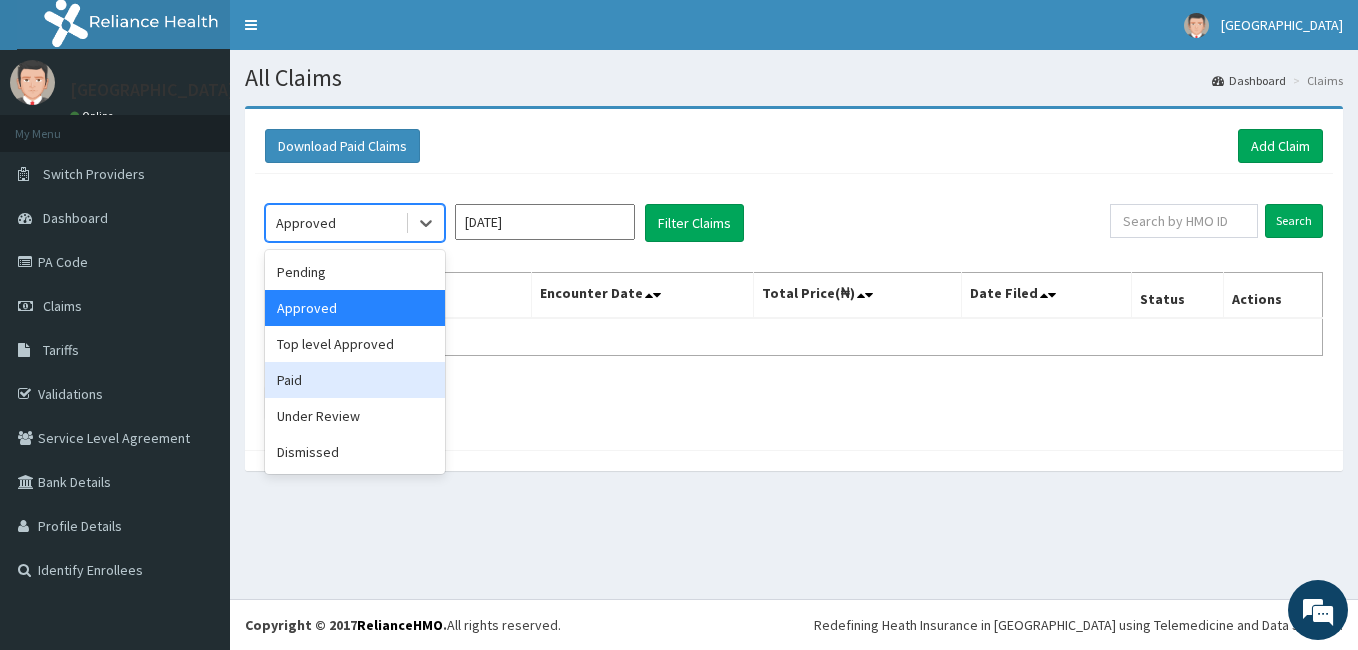 drag, startPoint x: 295, startPoint y: 375, endPoint x: 306, endPoint y: 368, distance: 13.038404 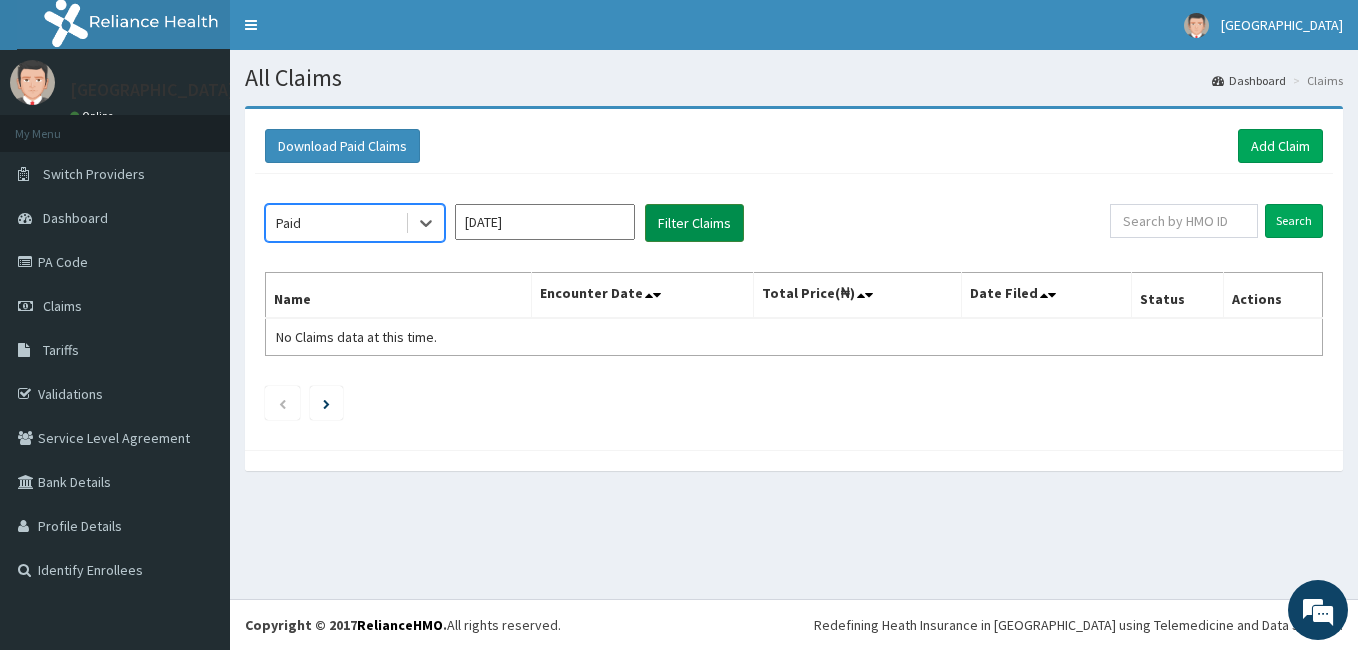 click on "Filter Claims" at bounding box center [694, 223] 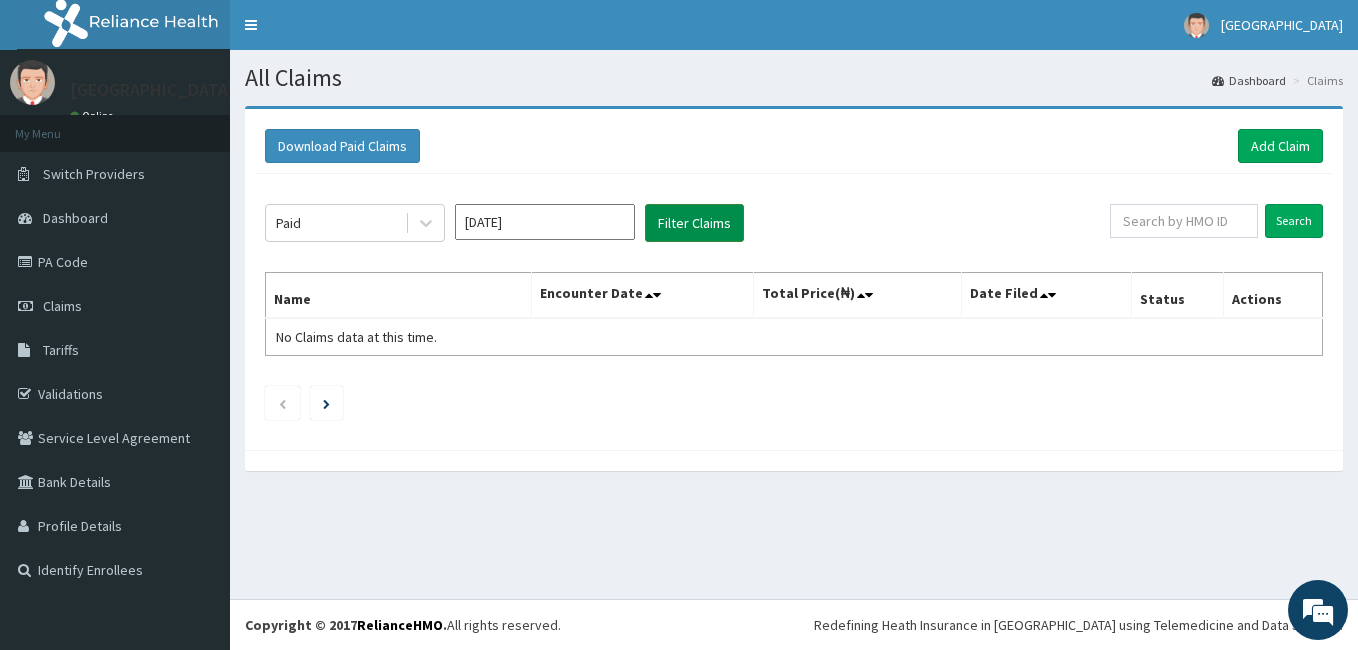 click on "Filter Claims" at bounding box center (694, 223) 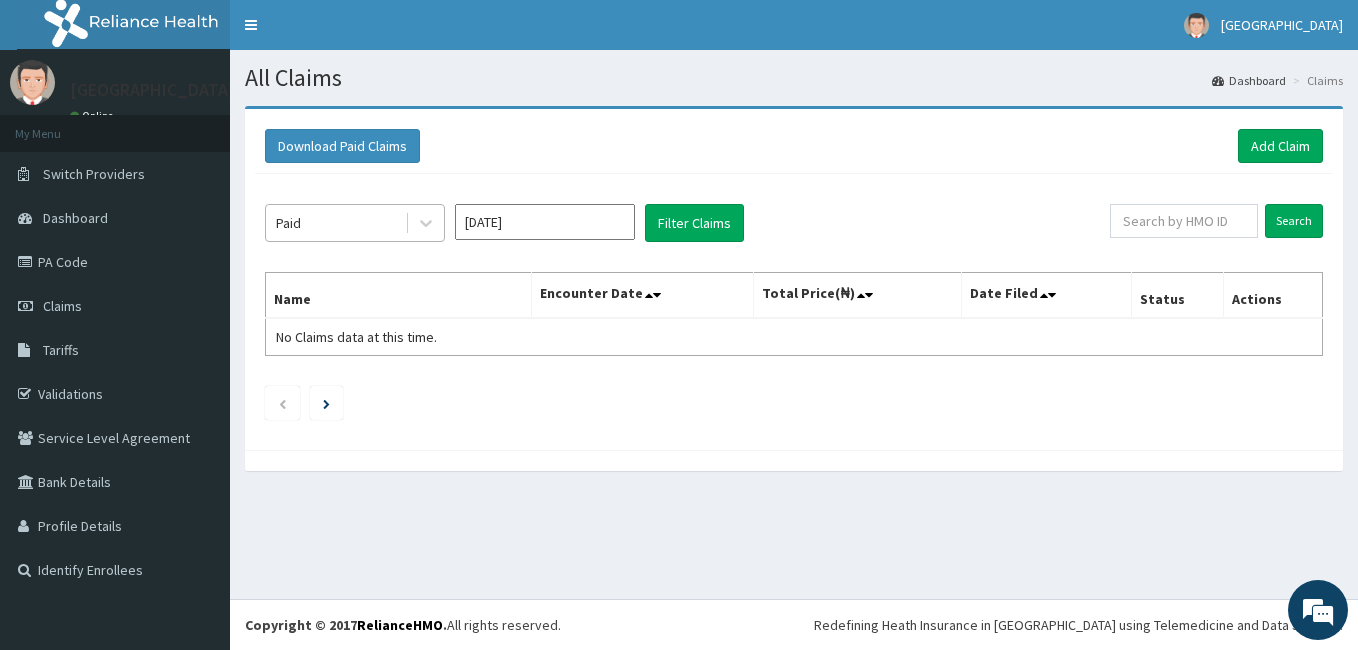 click on "Paid" at bounding box center (335, 223) 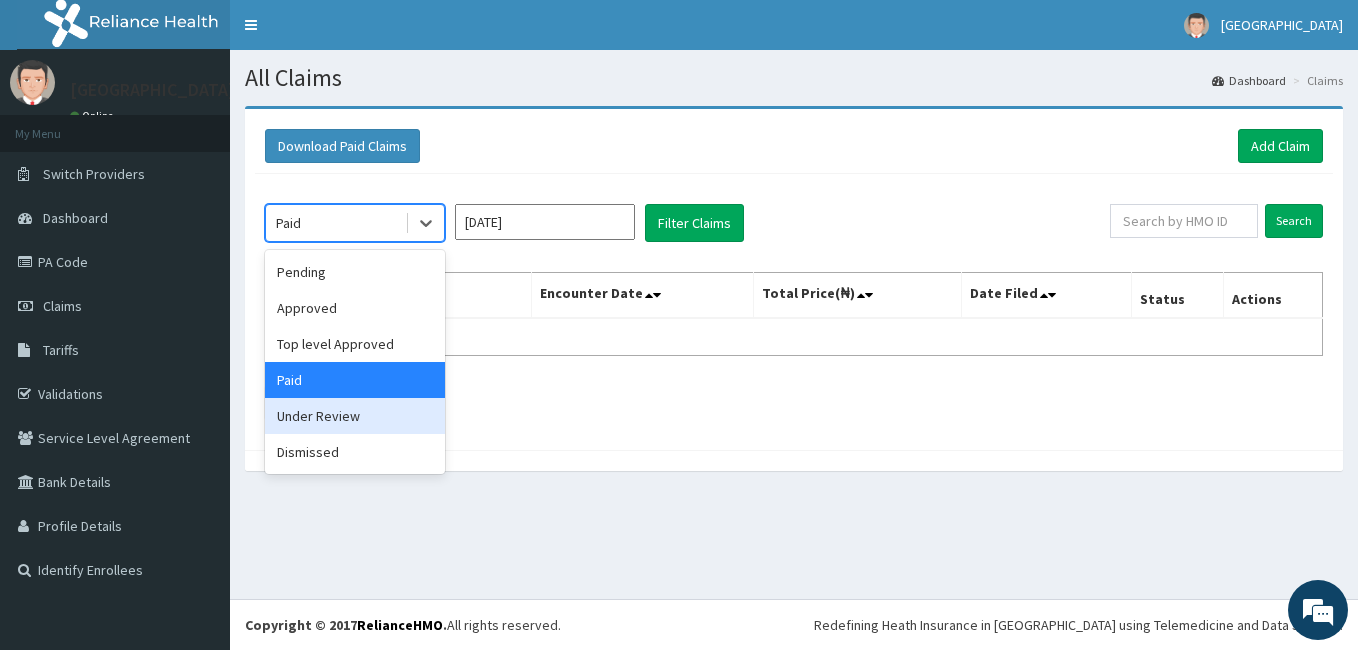click on "Under Review" at bounding box center (355, 416) 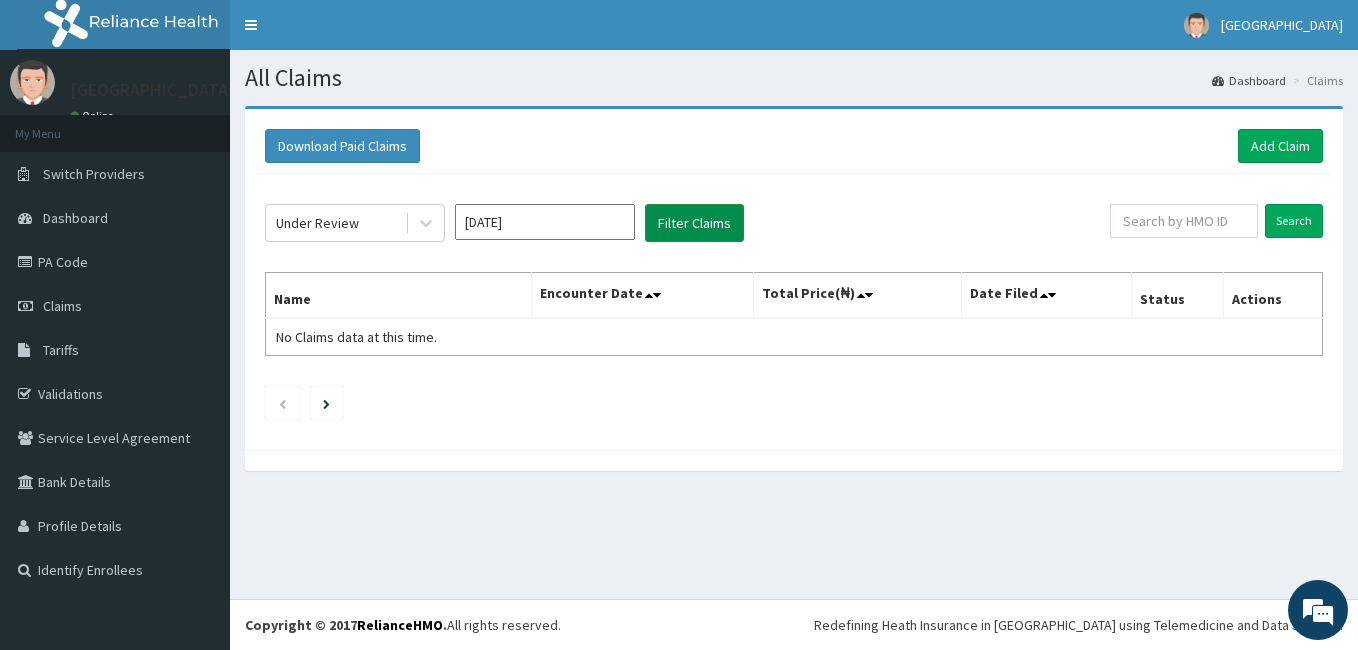 click on "Filter Claims" at bounding box center (694, 223) 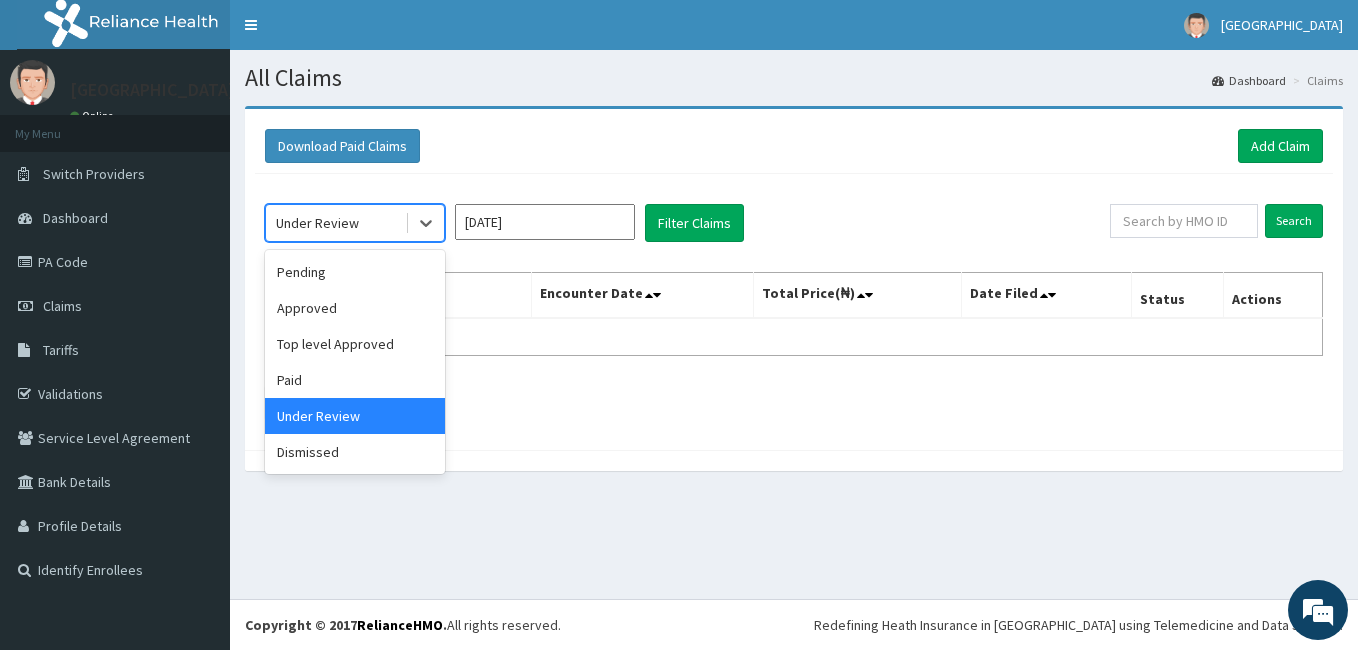 click on "Under Review" at bounding box center [317, 223] 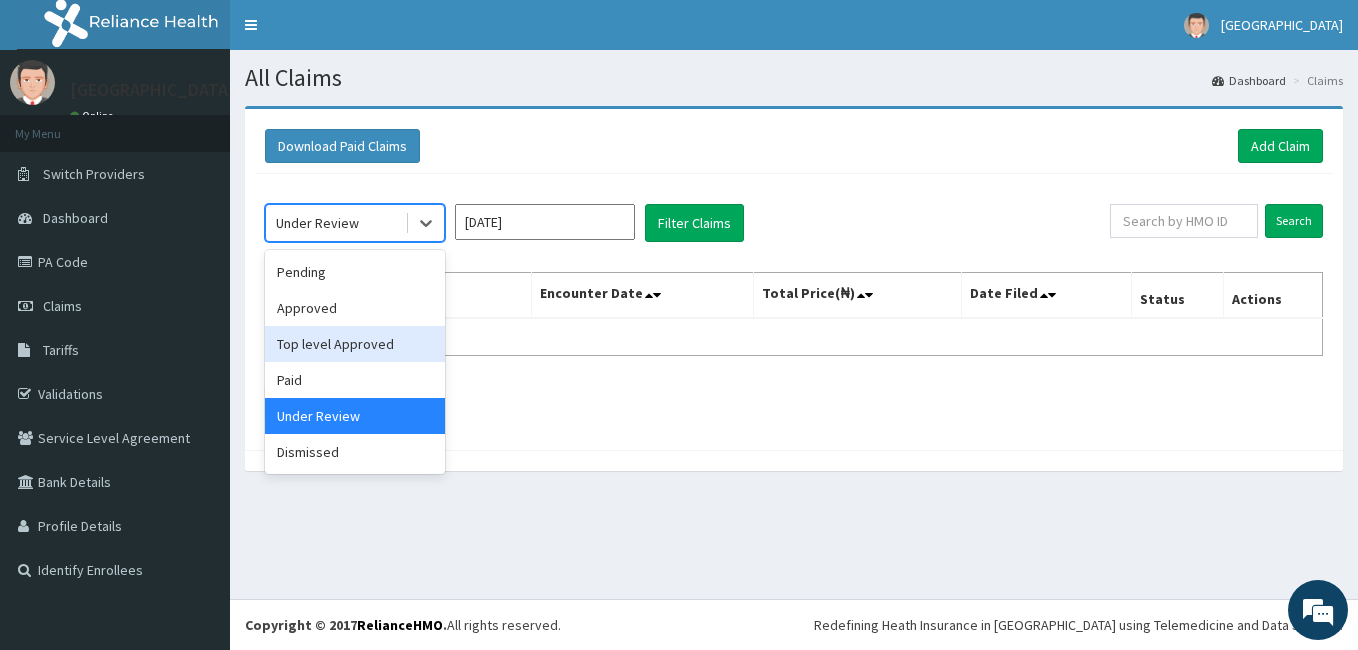 click on "Top level Approved" at bounding box center [355, 344] 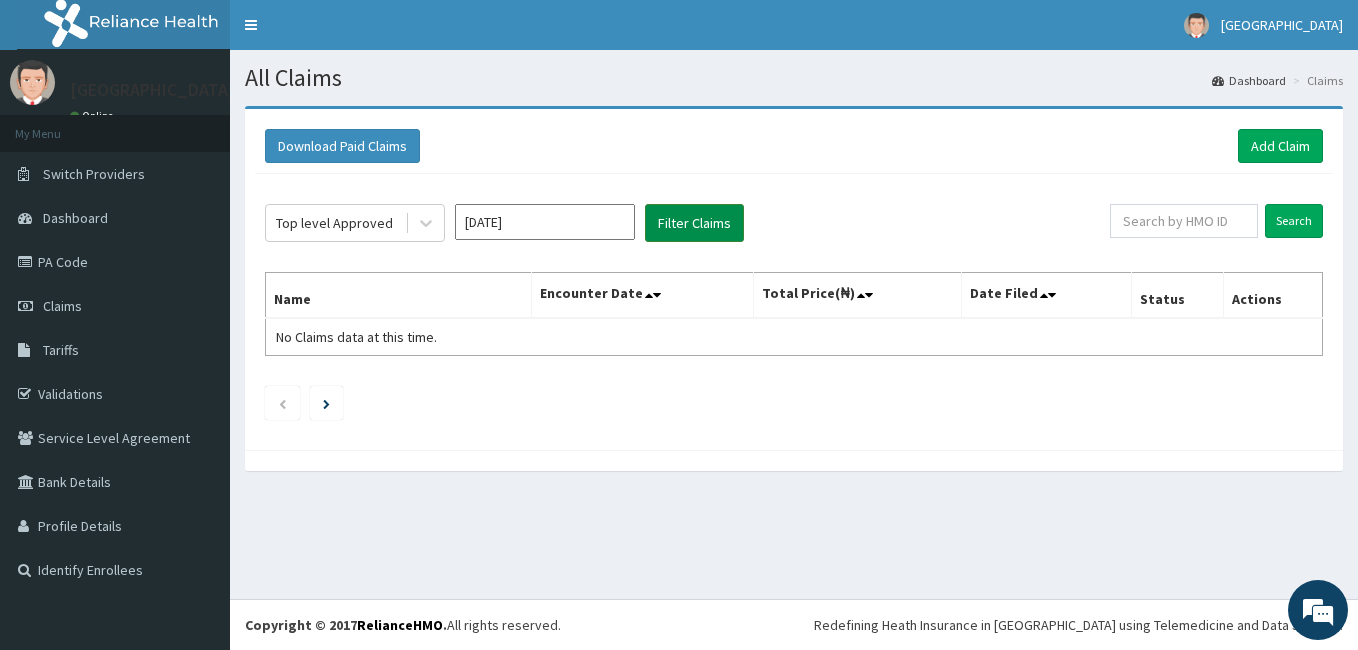 click on "Filter Claims" at bounding box center (694, 223) 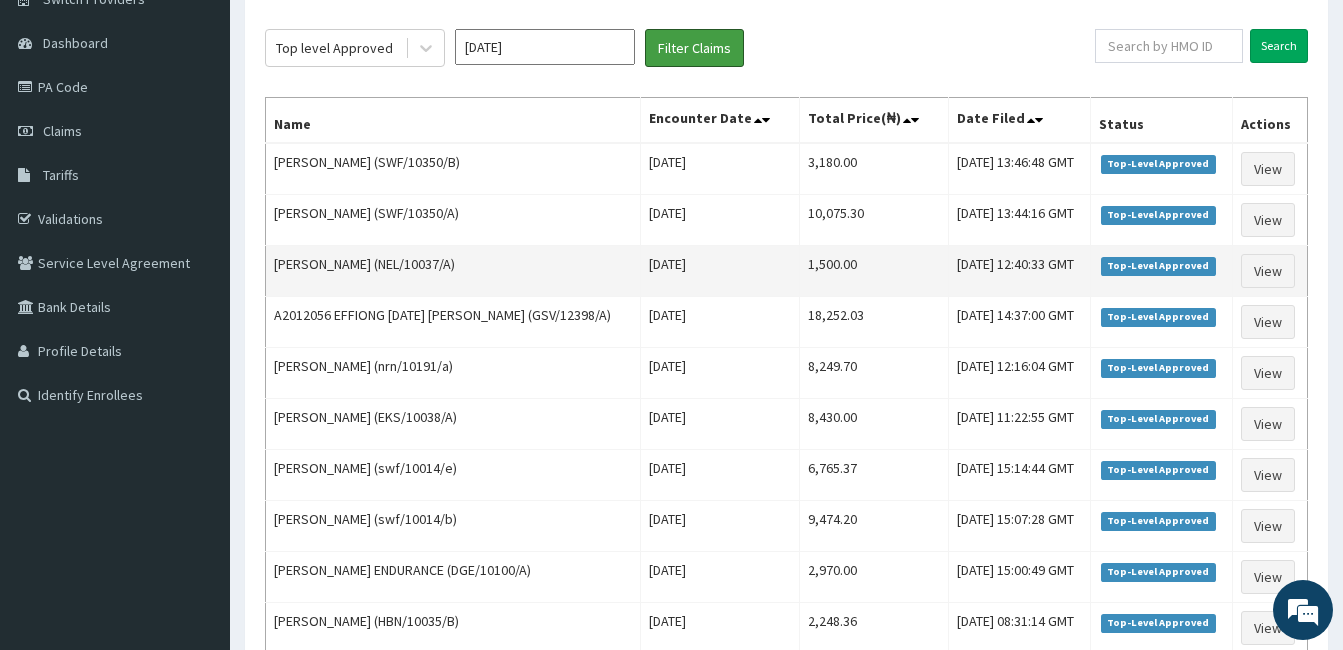 scroll, scrollTop: 133, scrollLeft: 0, axis: vertical 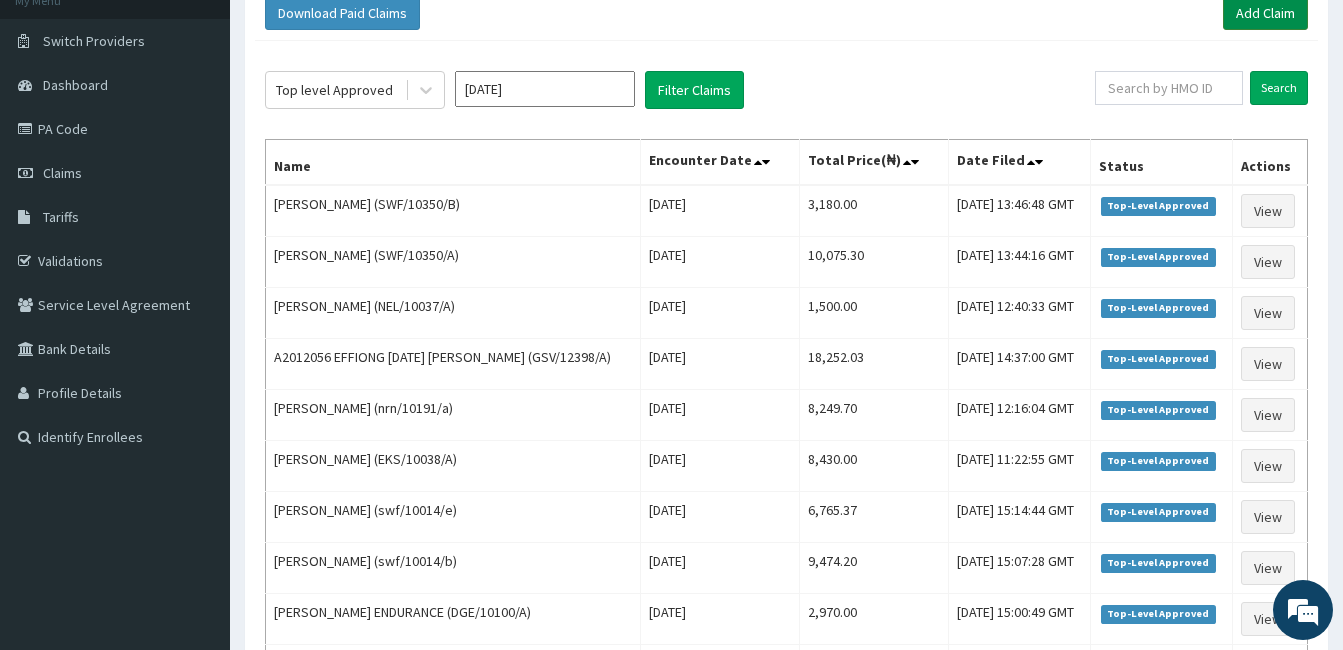 click on "Add Claim" at bounding box center (1265, 13) 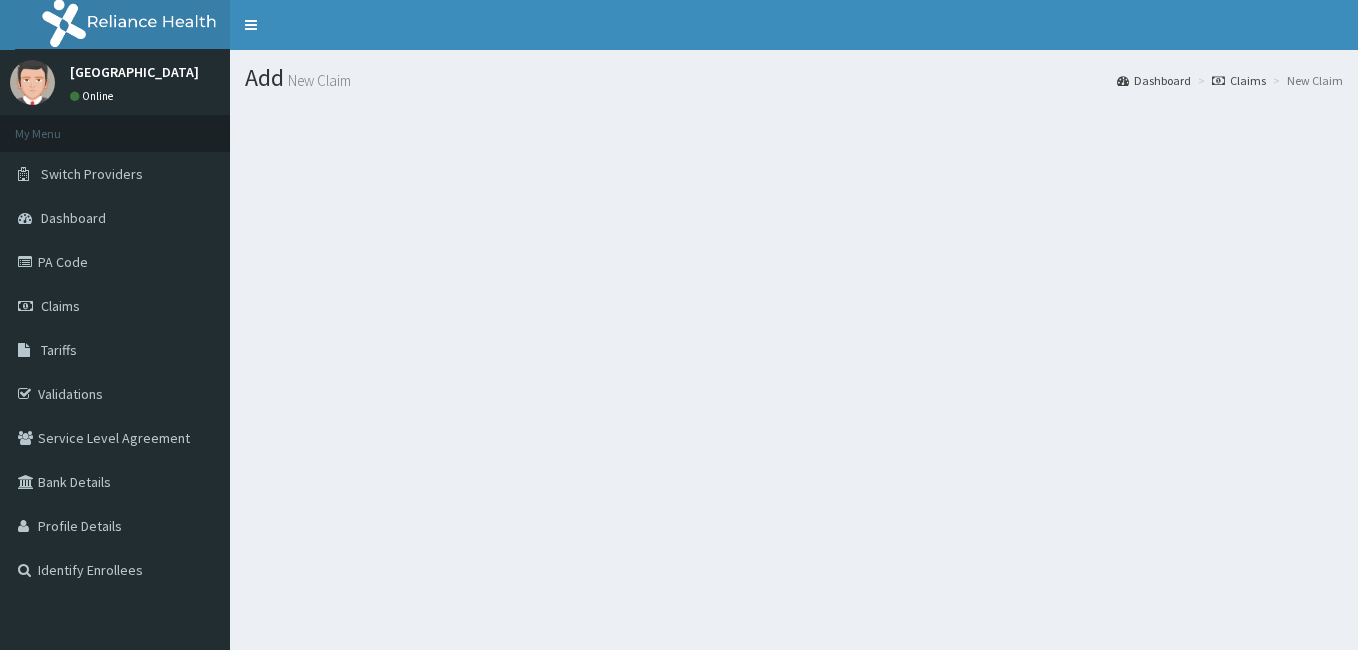 scroll, scrollTop: 0, scrollLeft: 0, axis: both 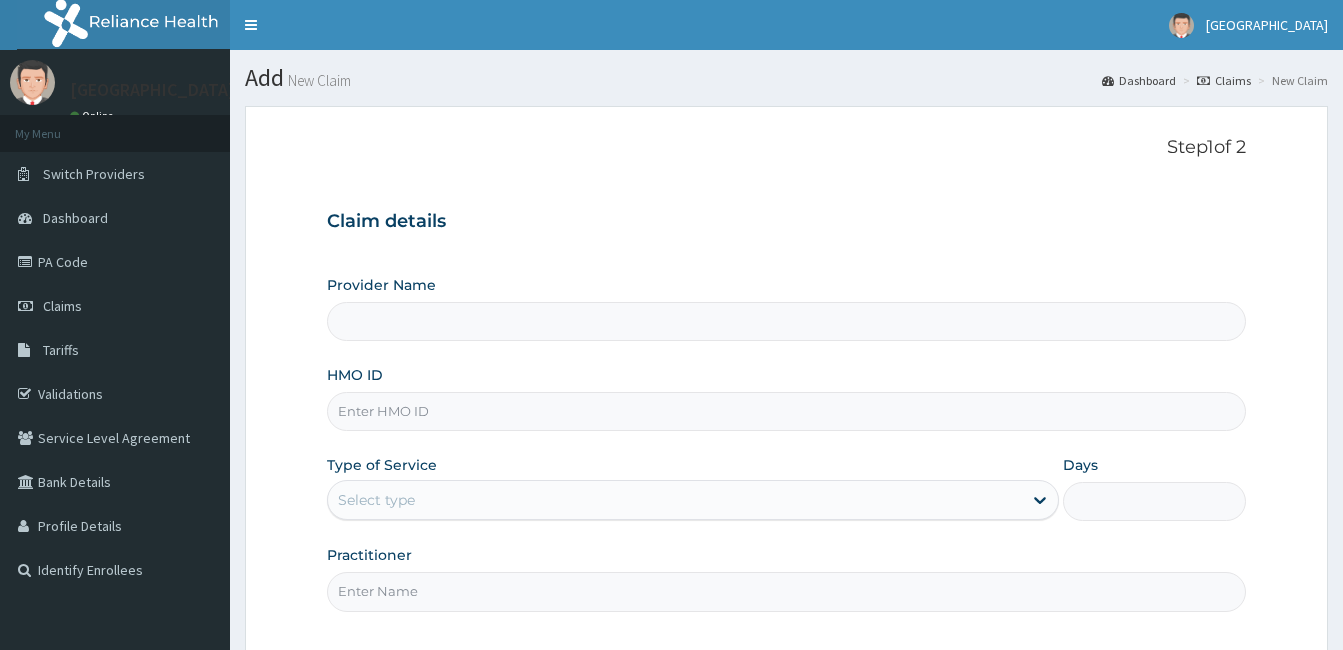 drag, startPoint x: 510, startPoint y: 417, endPoint x: 498, endPoint y: 417, distance: 12 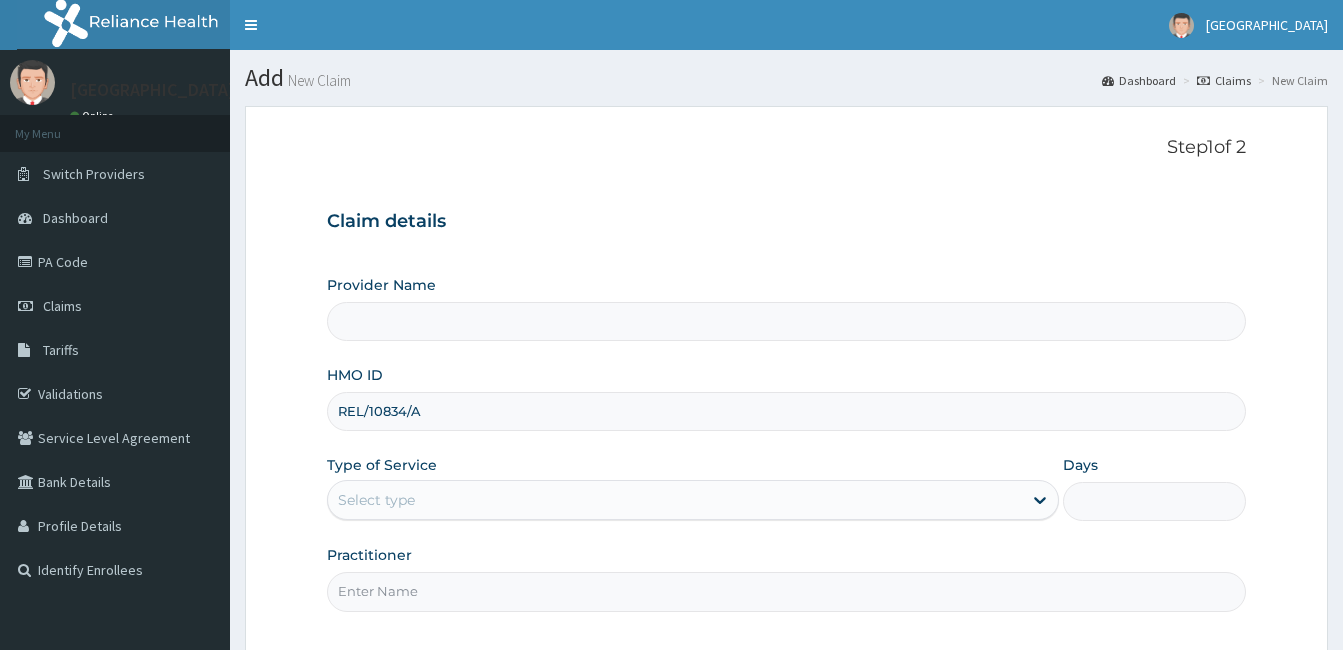 type on "[GEOGRAPHIC_DATA]" 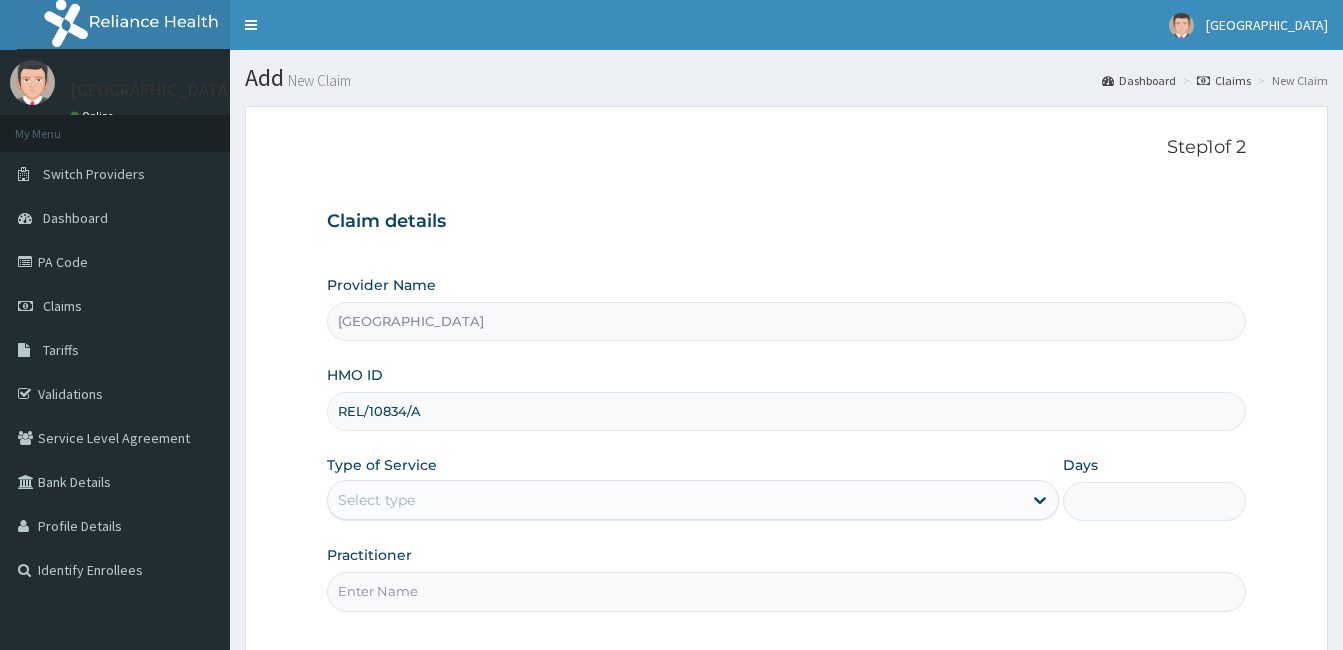 scroll, scrollTop: 100, scrollLeft: 0, axis: vertical 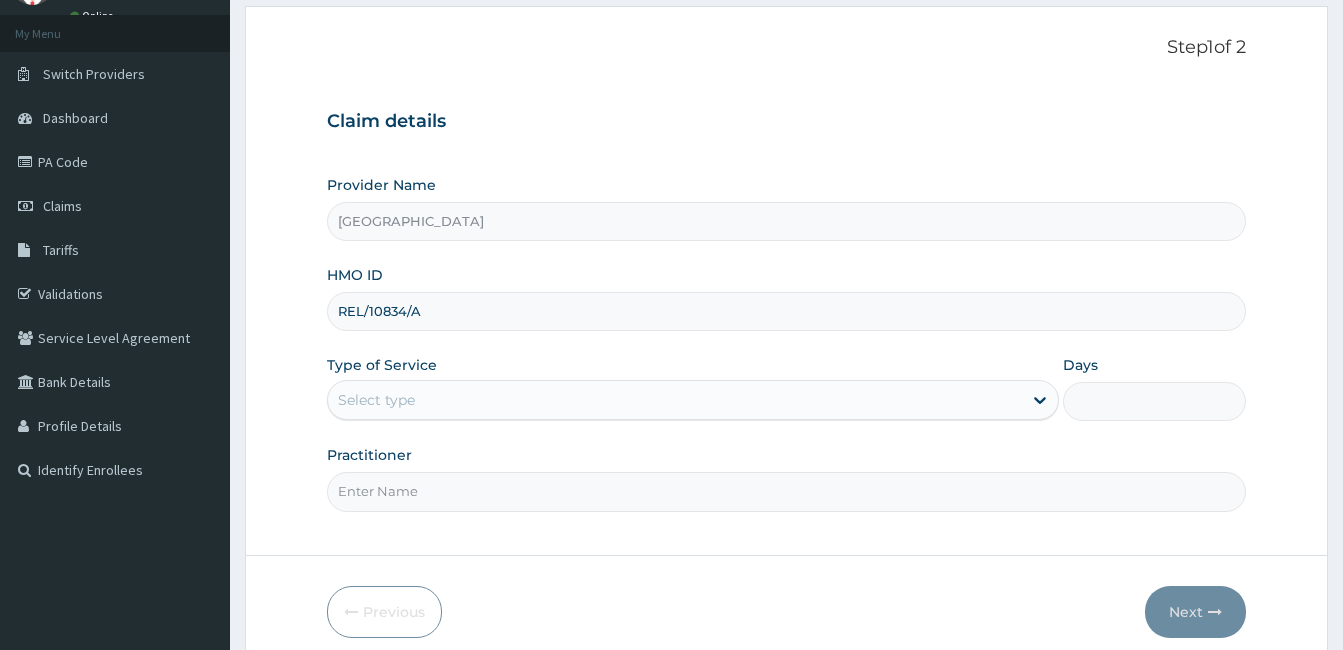 type on "REL/10834/A" 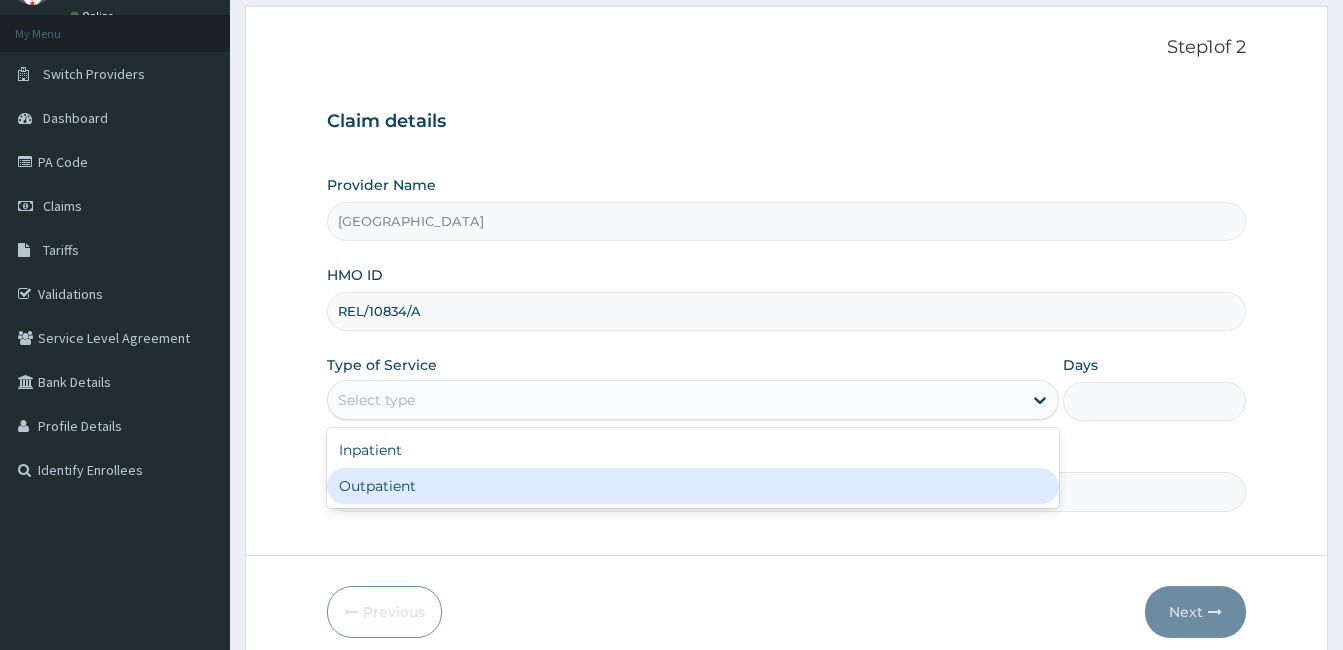 click on "Outpatient" at bounding box center [693, 486] 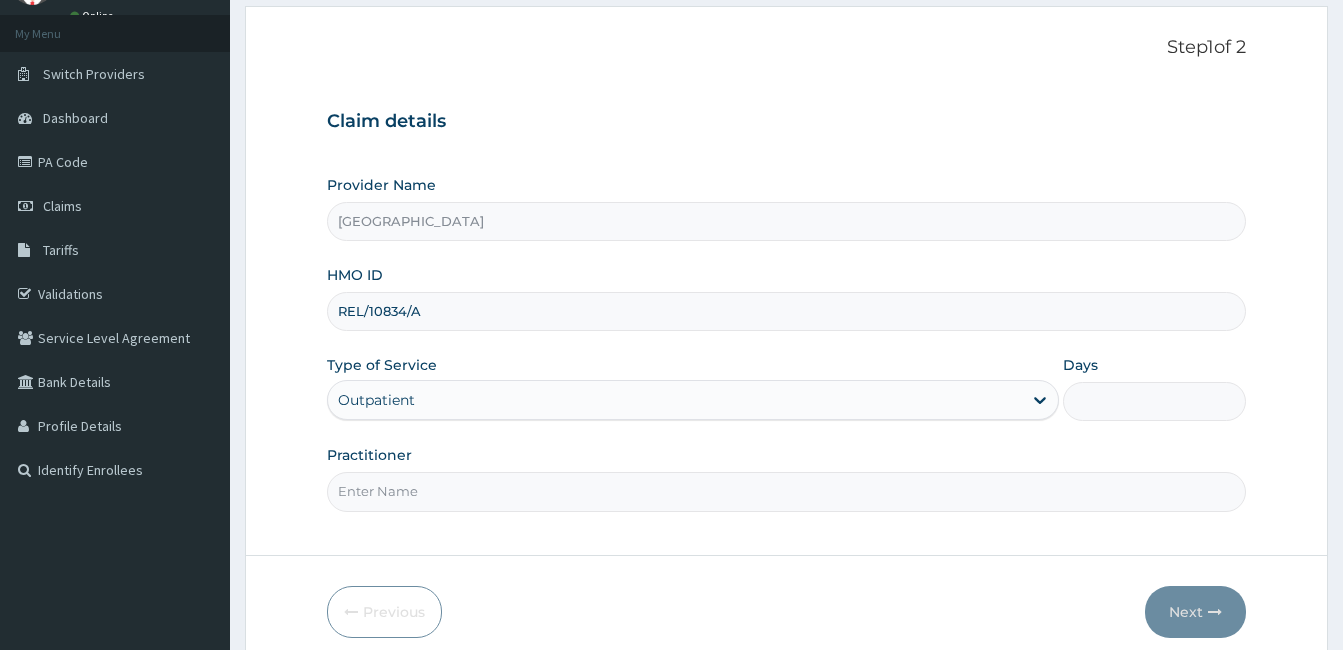 type on "1" 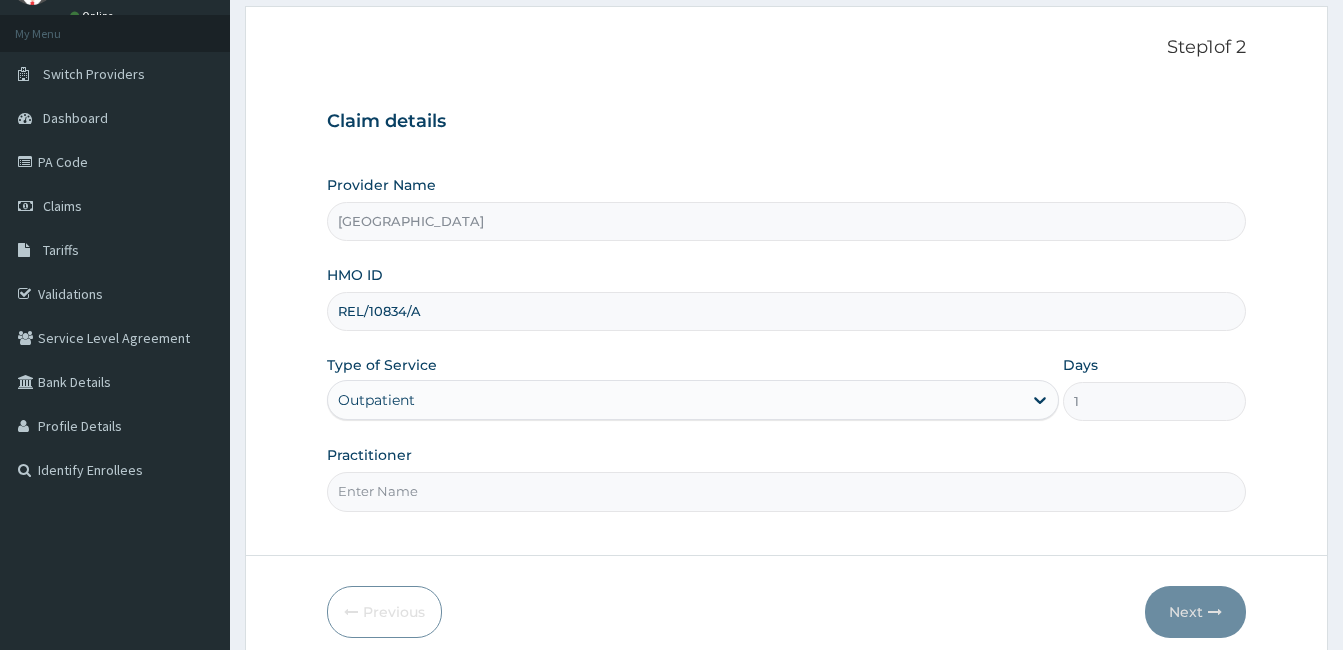 click on "Practitioner" at bounding box center [786, 491] 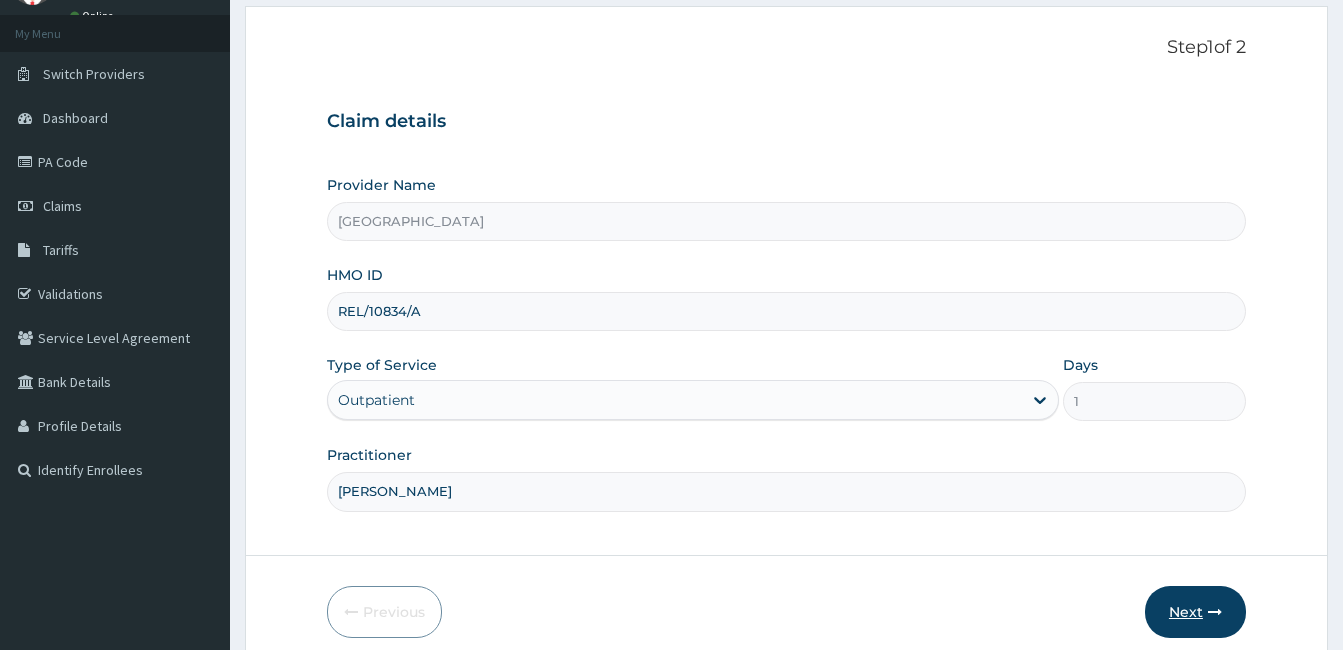 click on "Next" at bounding box center (1195, 612) 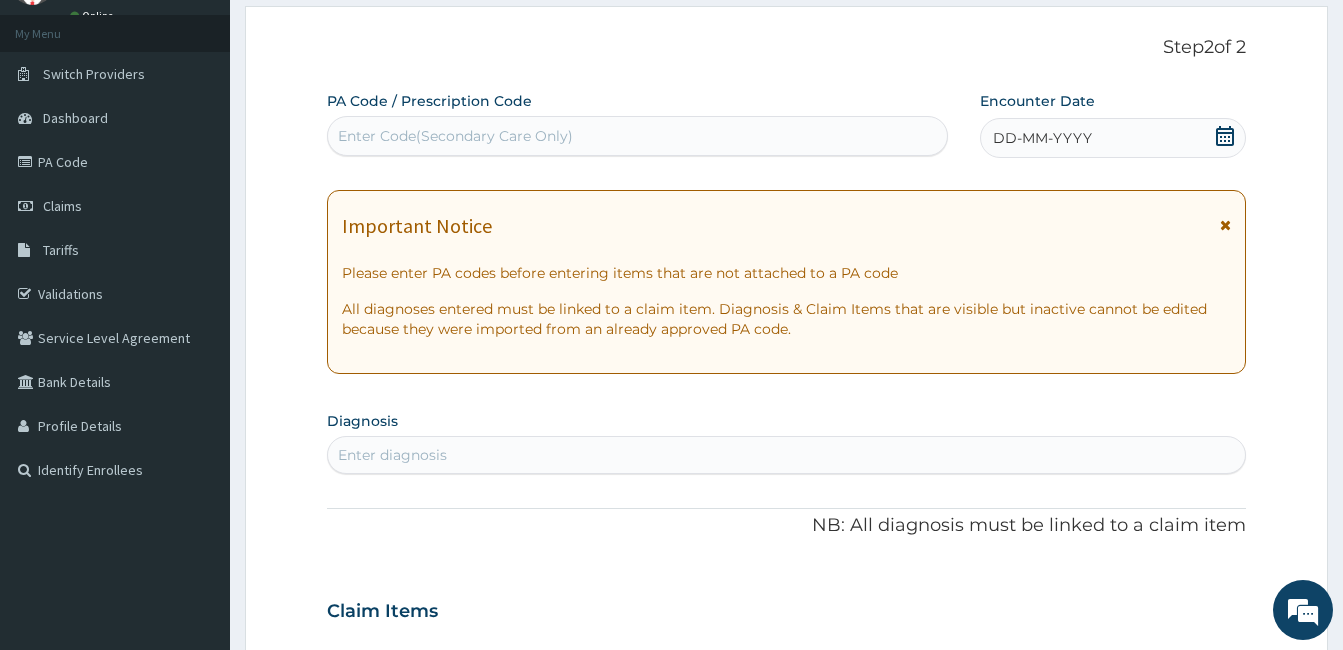 click on "Enter Code(Secondary Care Only)" at bounding box center (455, 136) 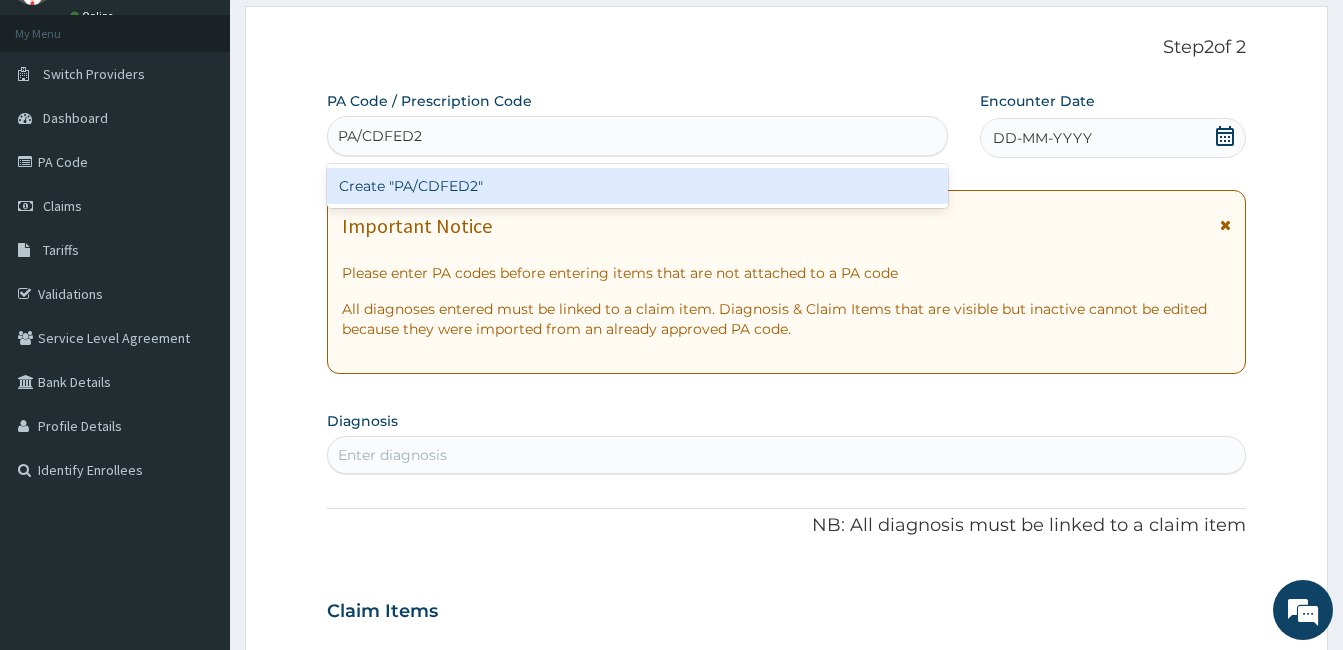 click on "Create "PA/CDFED2"" at bounding box center [637, 186] 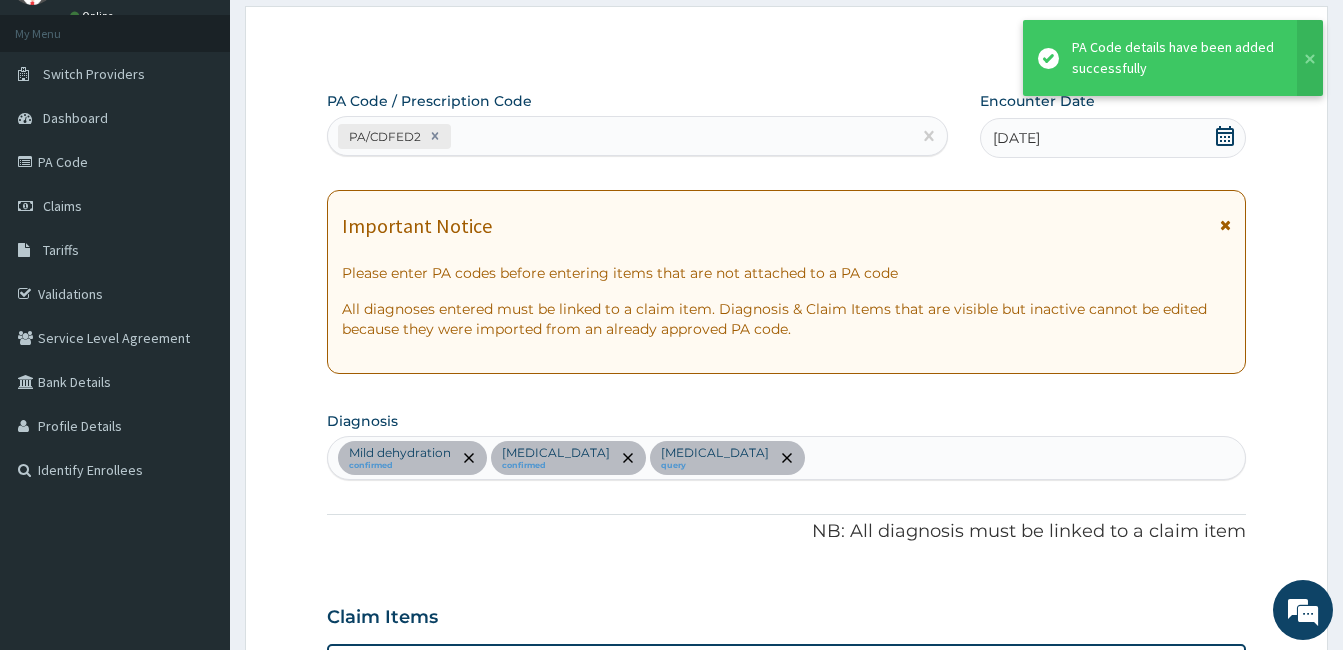 scroll, scrollTop: 921, scrollLeft: 0, axis: vertical 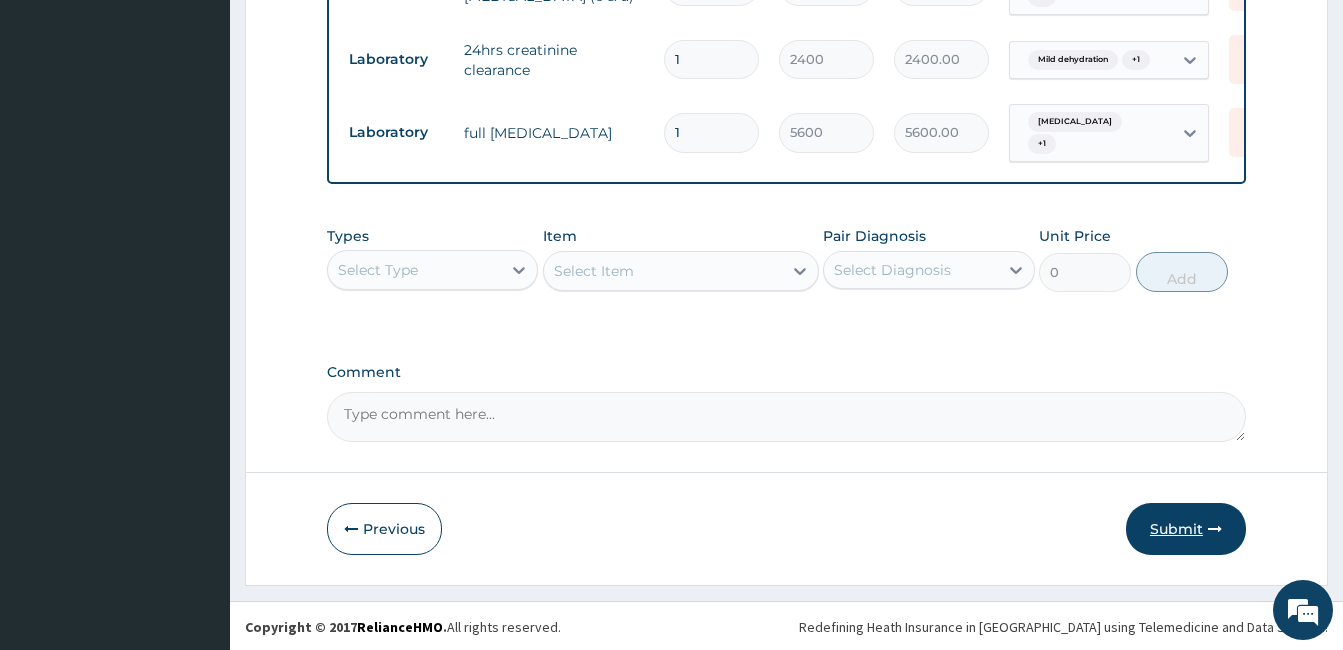 click on "Submit" at bounding box center [1186, 529] 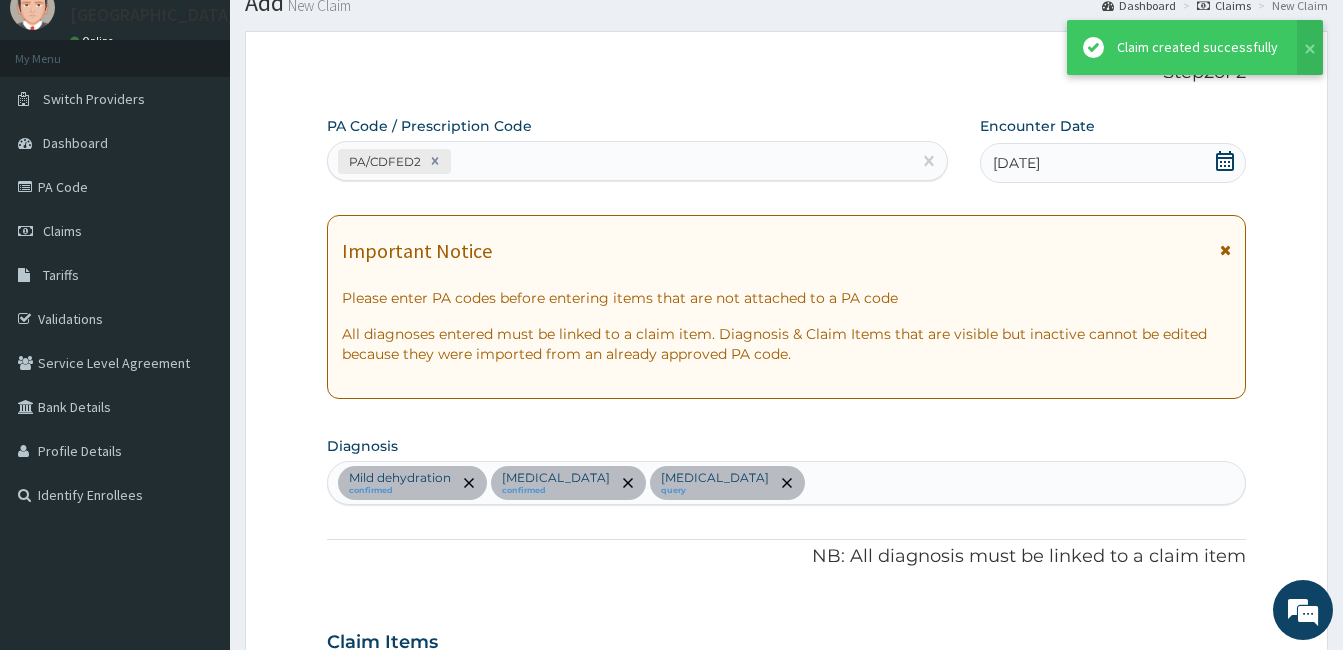 scroll, scrollTop: 1126, scrollLeft: 0, axis: vertical 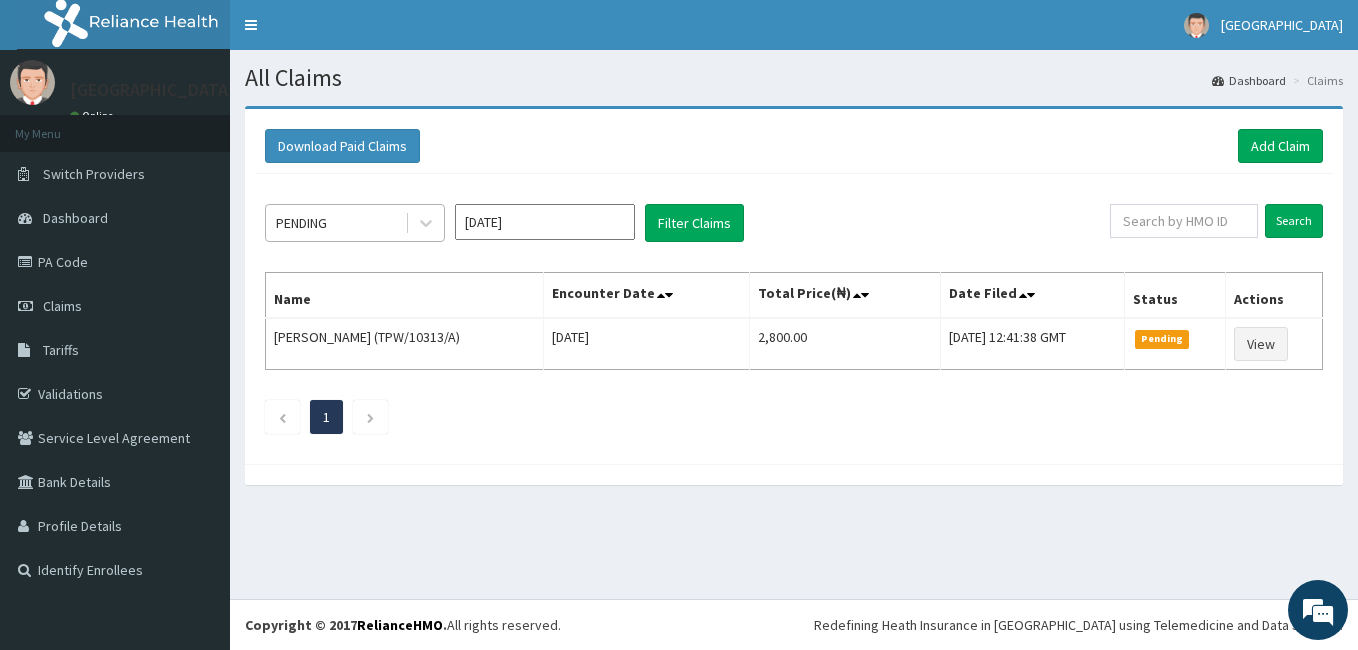 click on "PENDING" at bounding box center (335, 223) 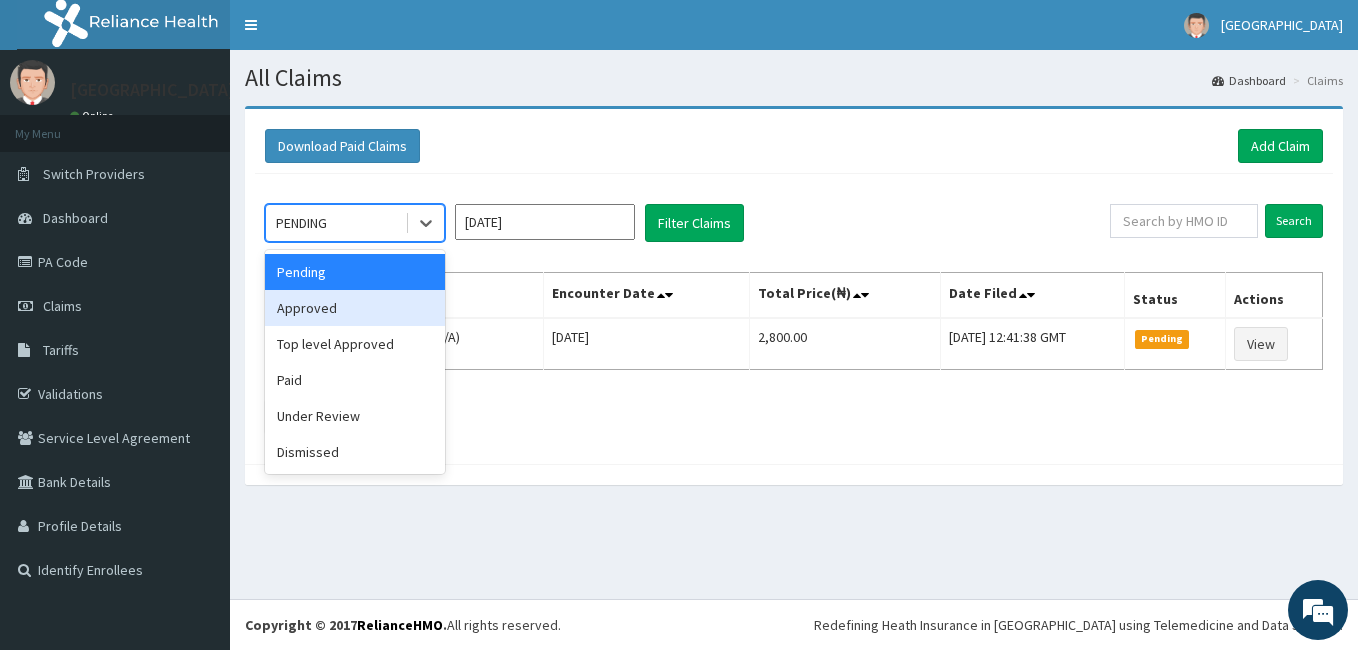 click on "Approved" at bounding box center [355, 308] 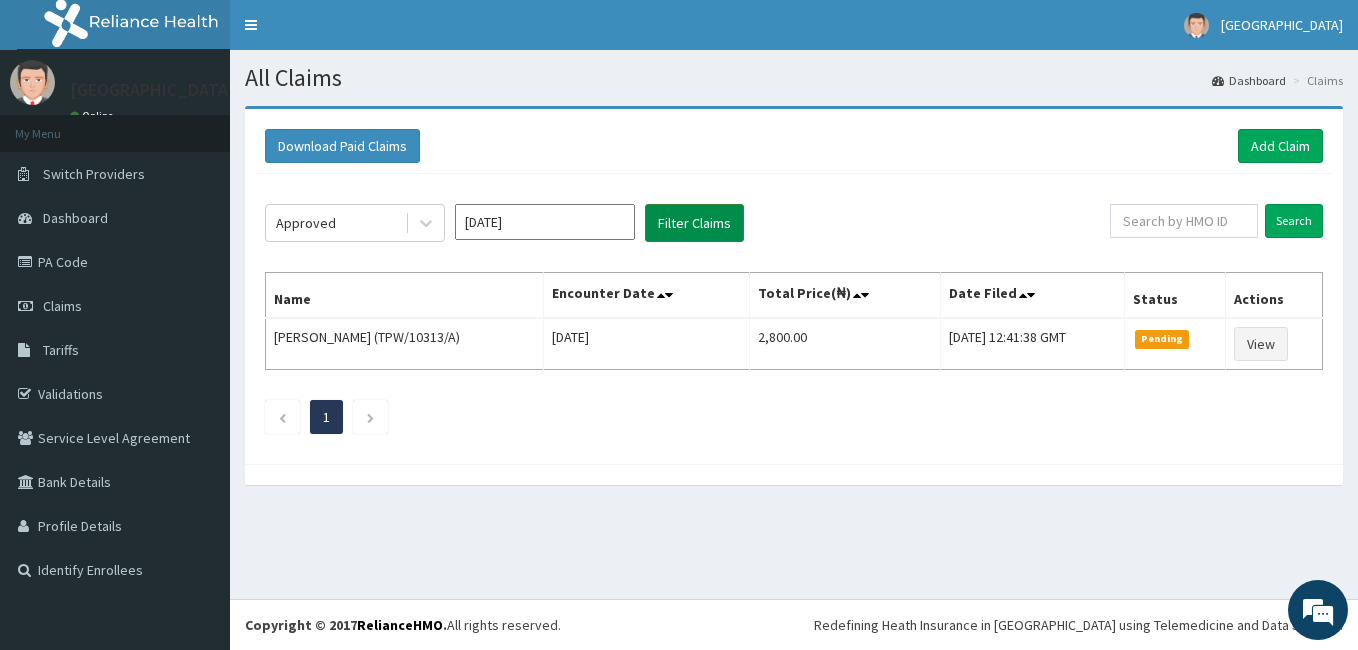 click on "Filter Claims" at bounding box center [694, 223] 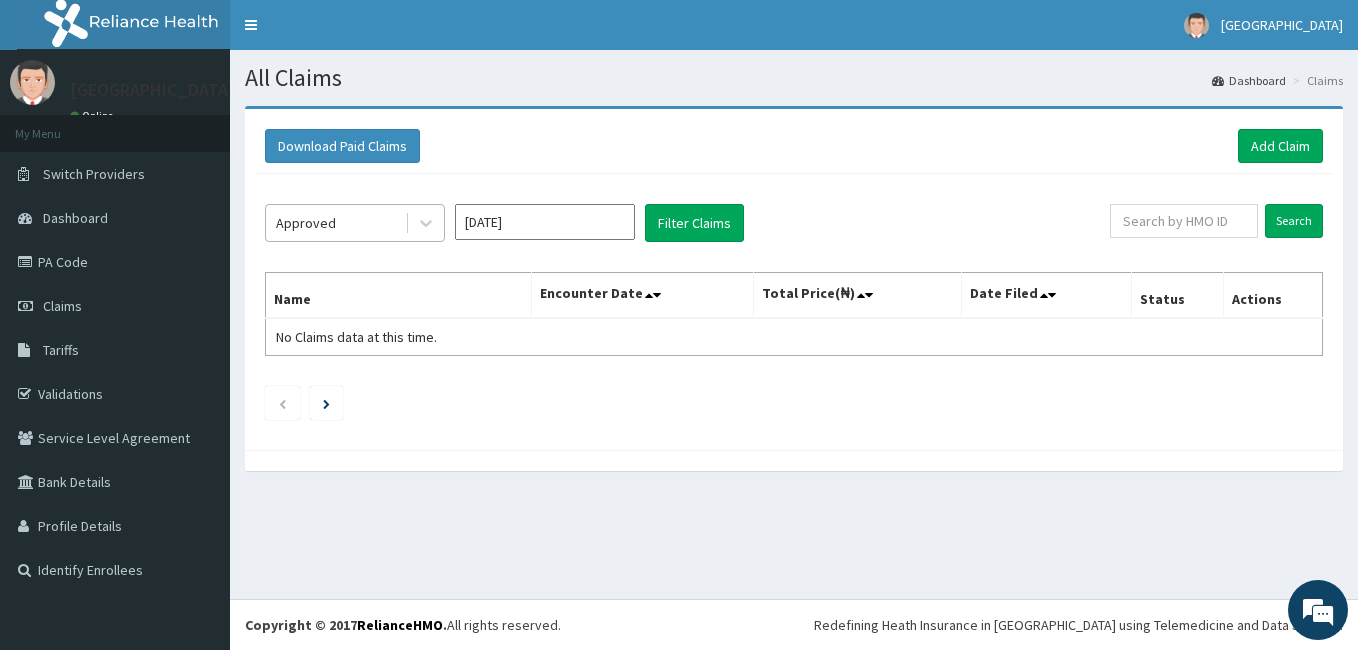 click on "Approved" at bounding box center (335, 223) 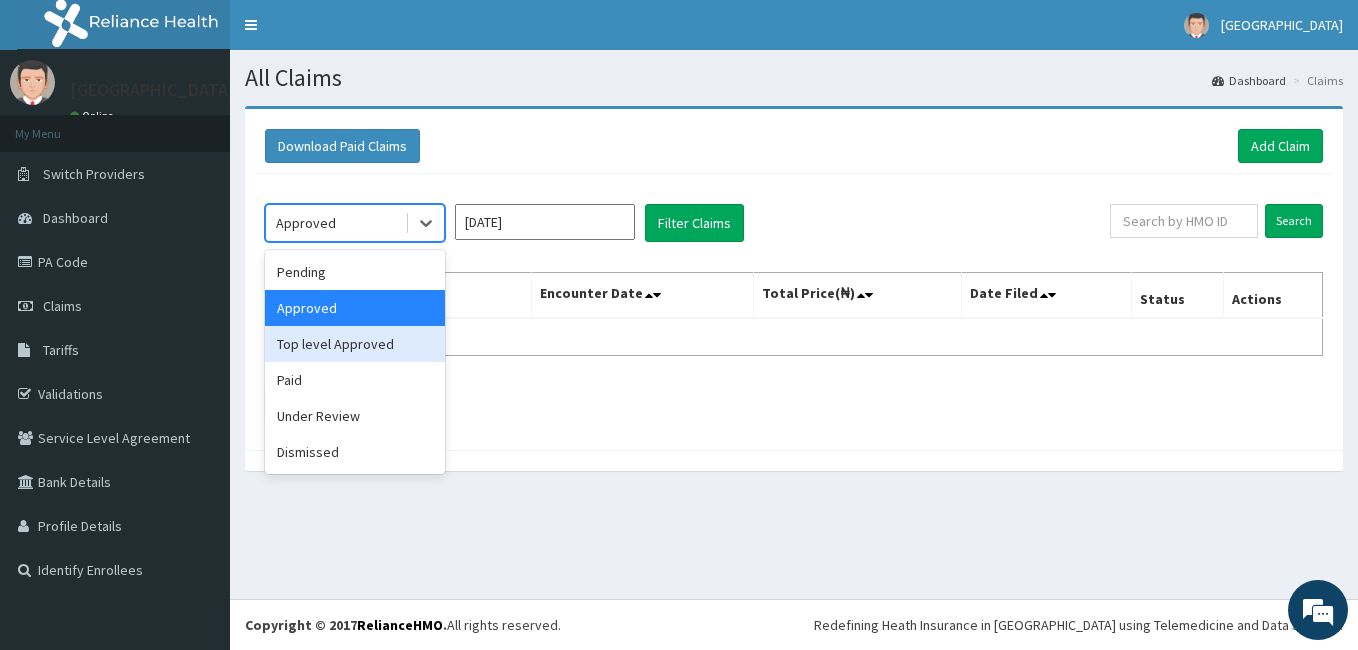click on "Top level Approved" at bounding box center (355, 344) 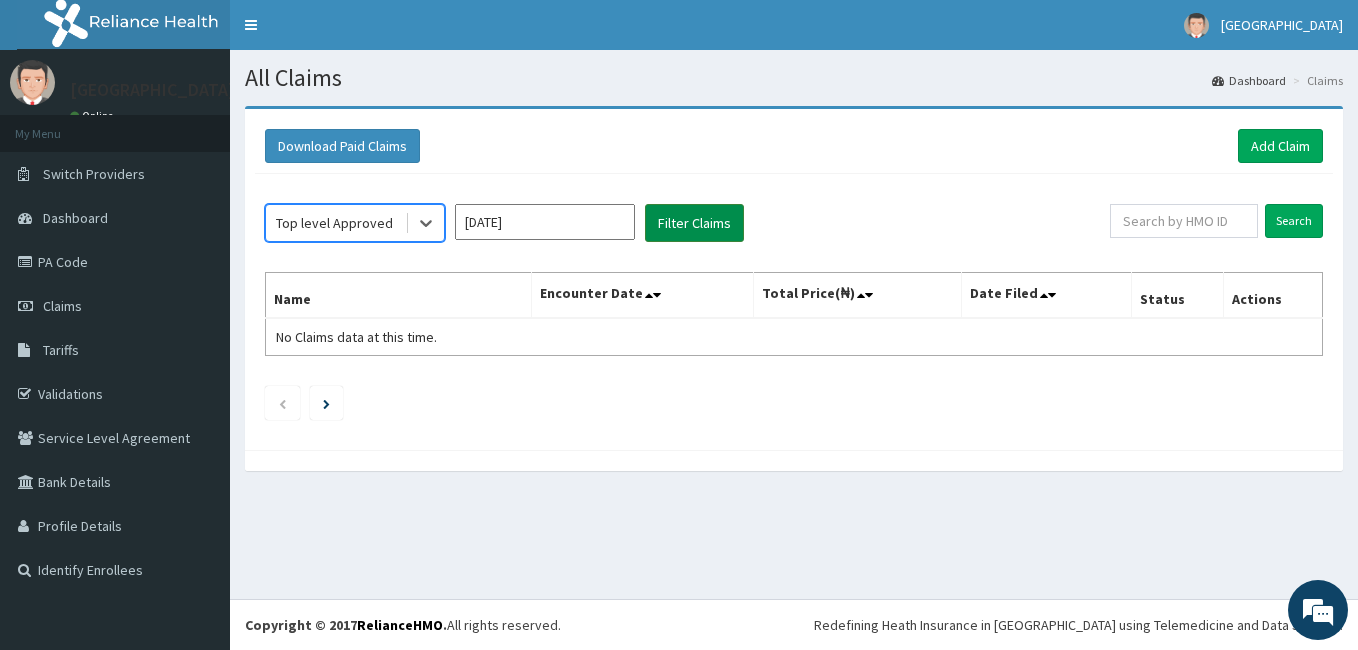 click on "Filter Claims" at bounding box center (694, 223) 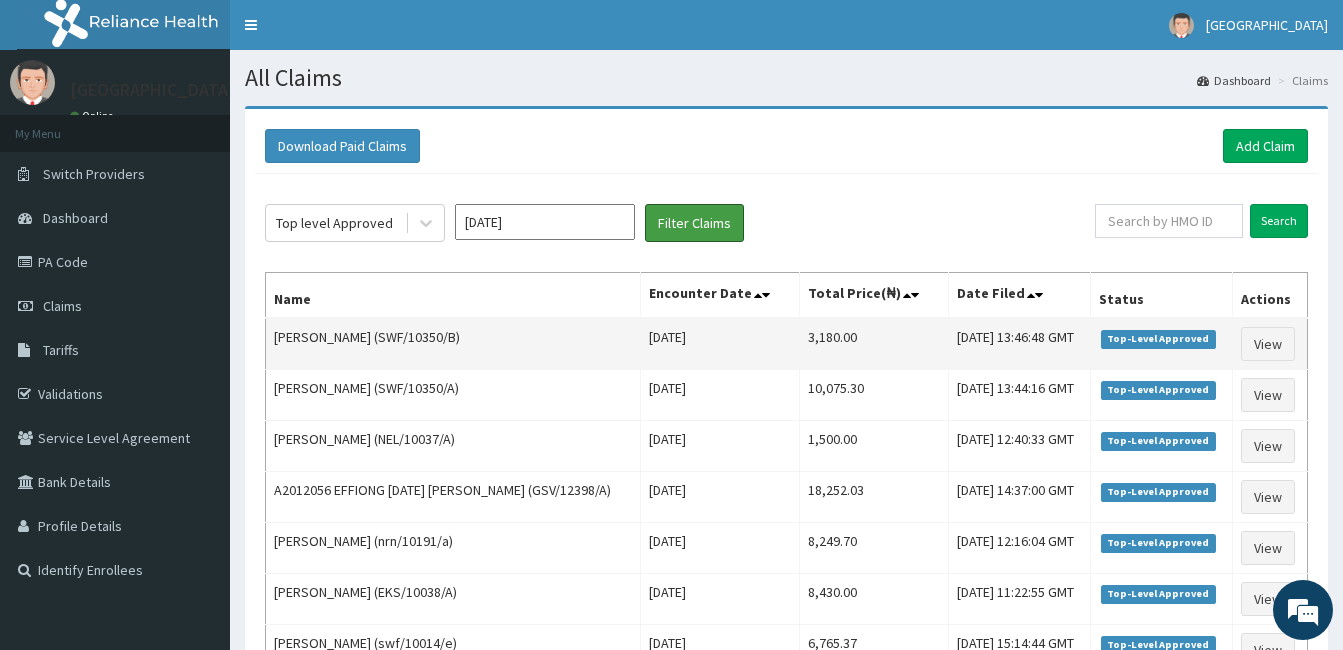scroll, scrollTop: 0, scrollLeft: 0, axis: both 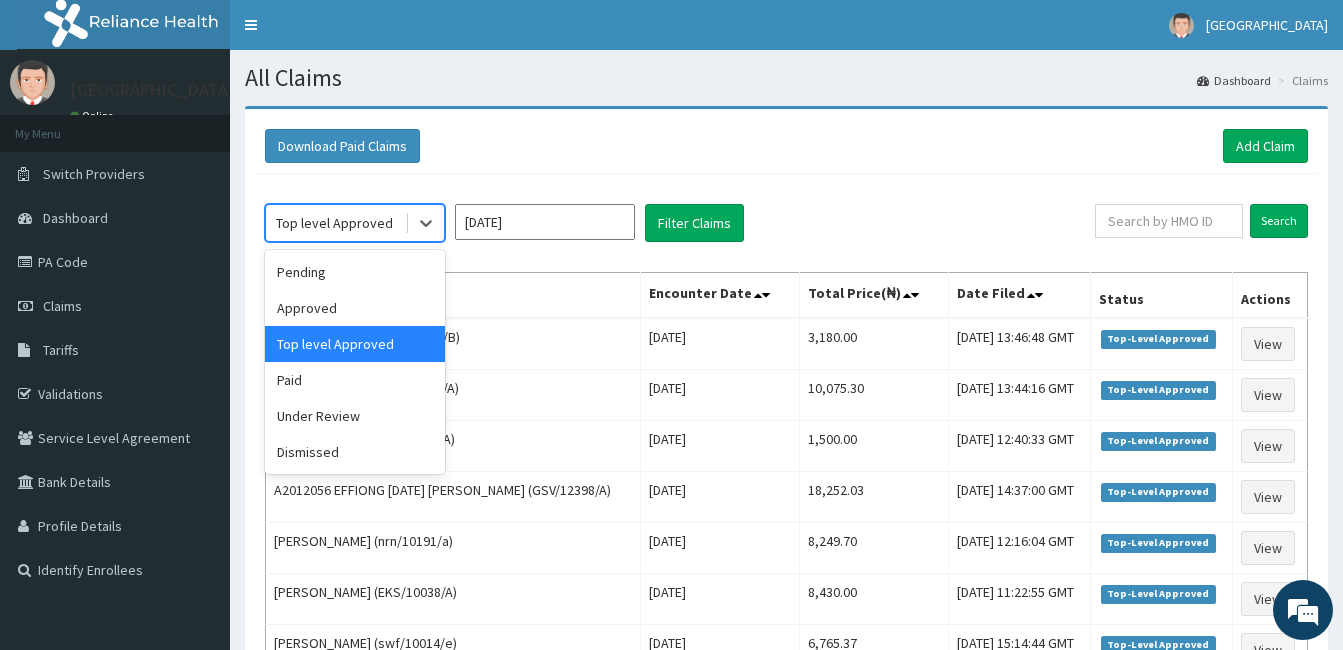 click on "Top level Approved" at bounding box center [334, 223] 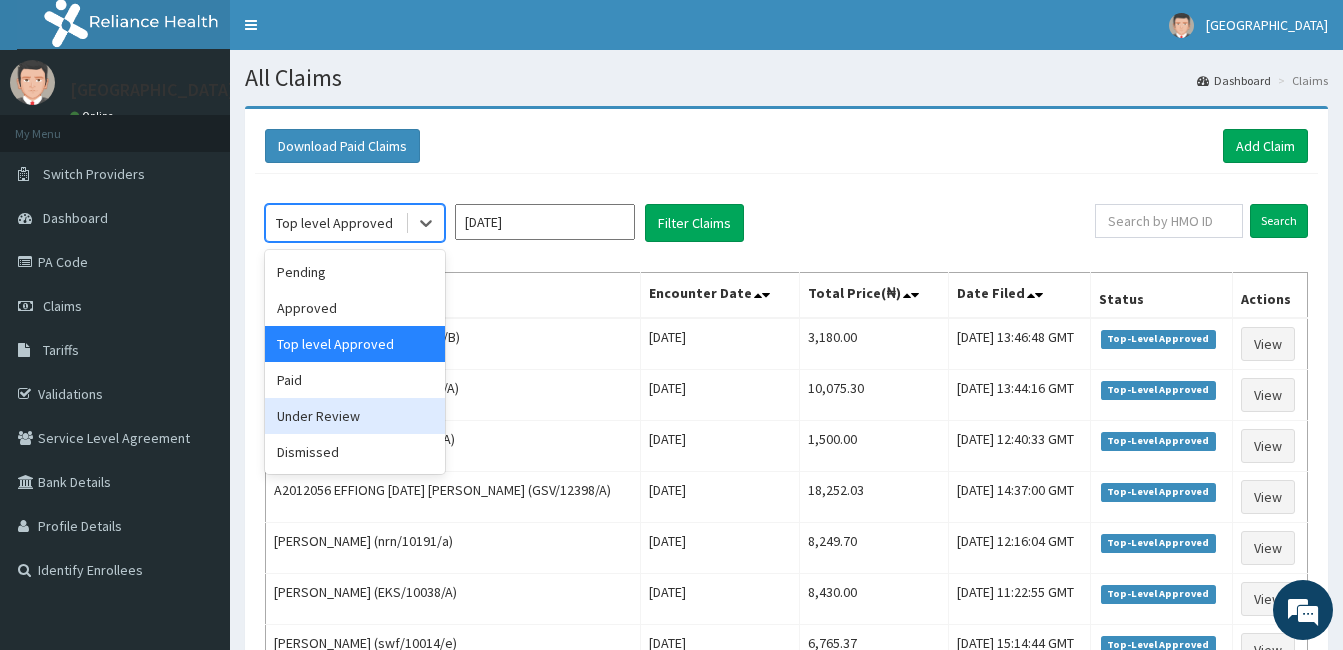 click on "Under Review" at bounding box center (355, 416) 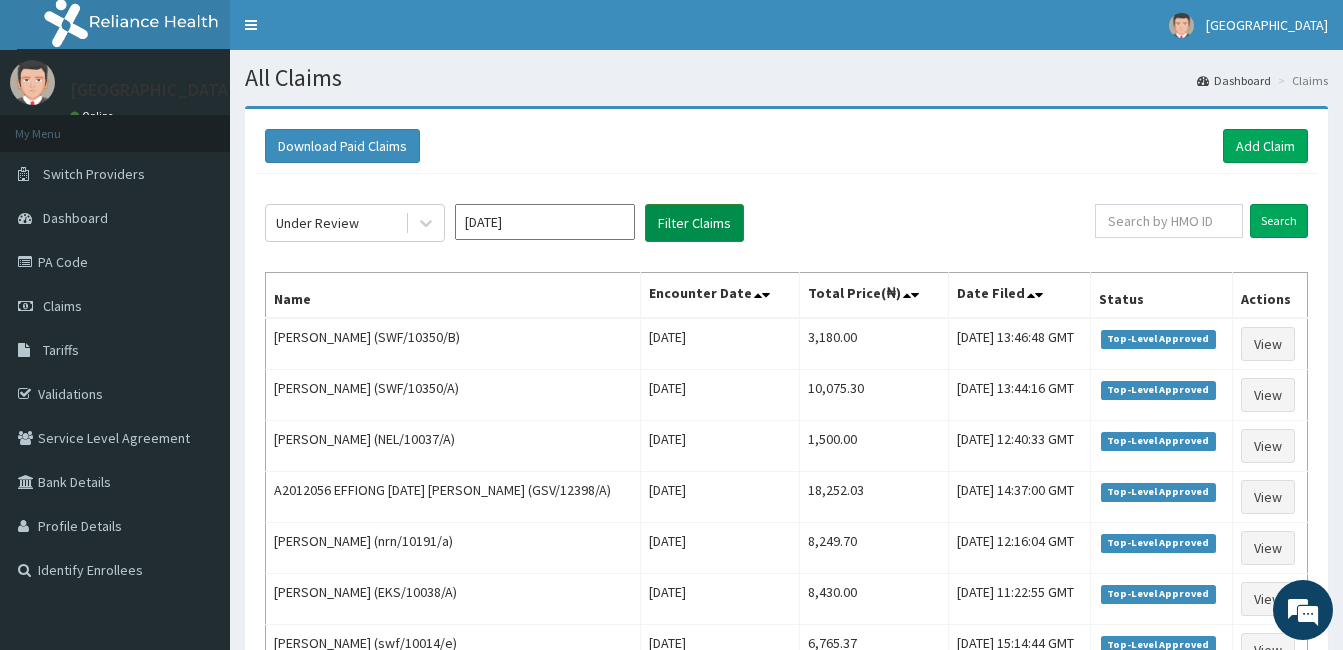 click on "Filter Claims" at bounding box center (694, 223) 